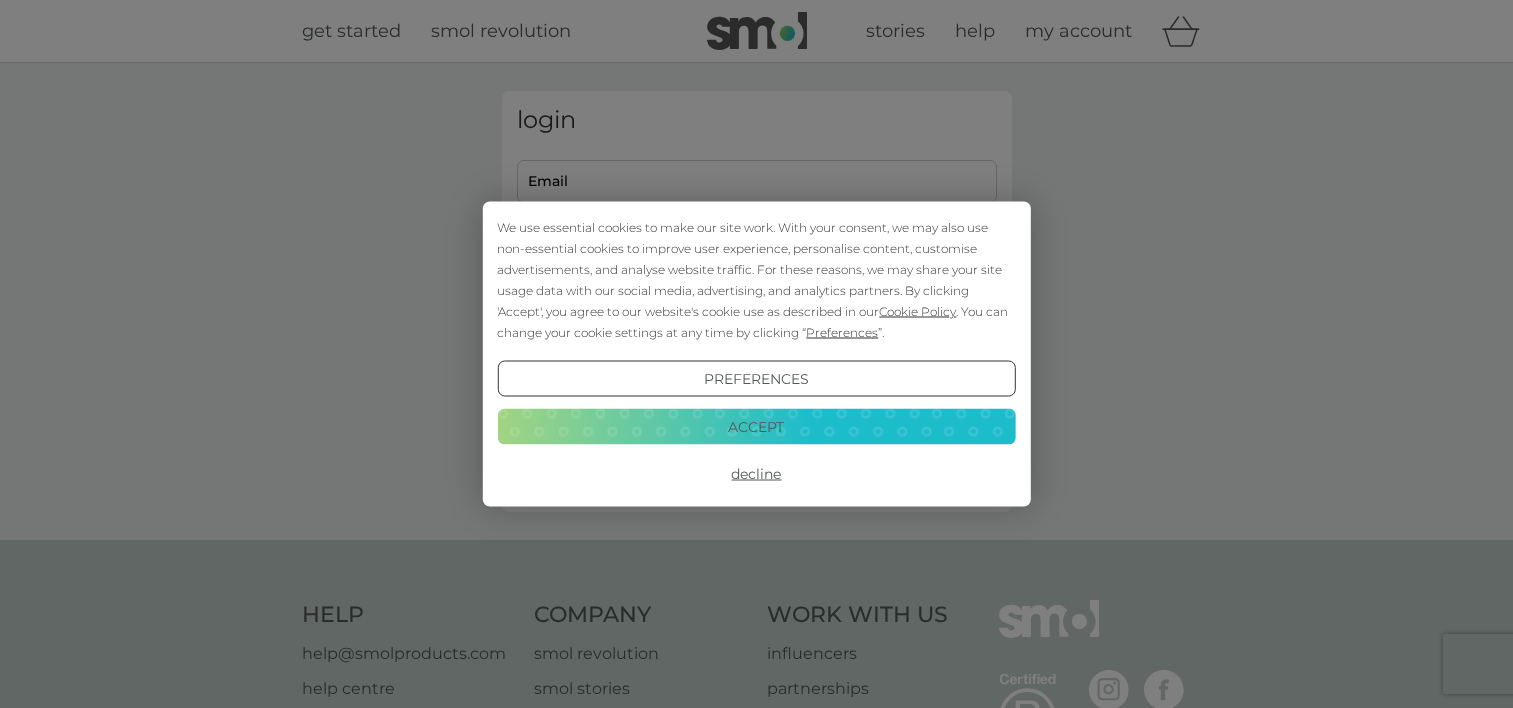 scroll, scrollTop: 0, scrollLeft: 0, axis: both 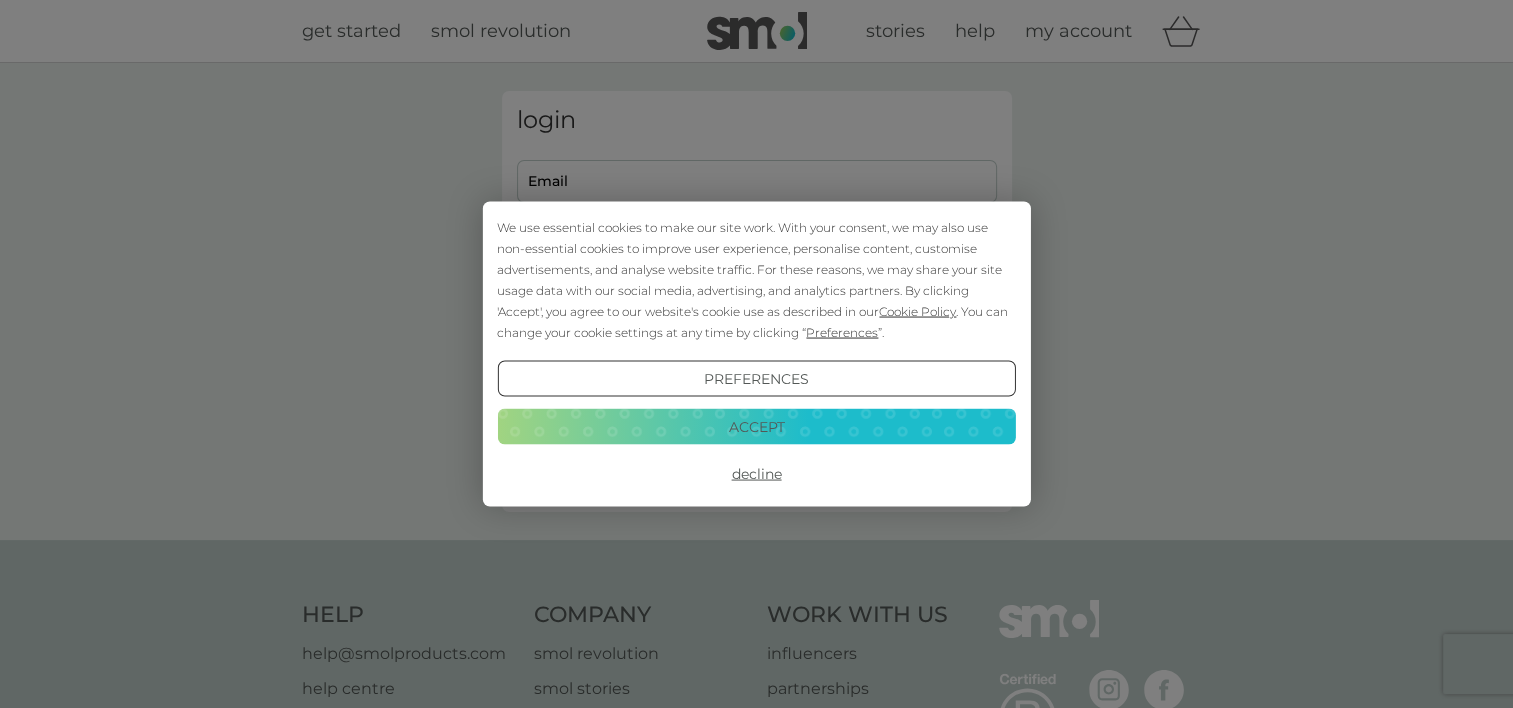 type on "[EMAIL]" 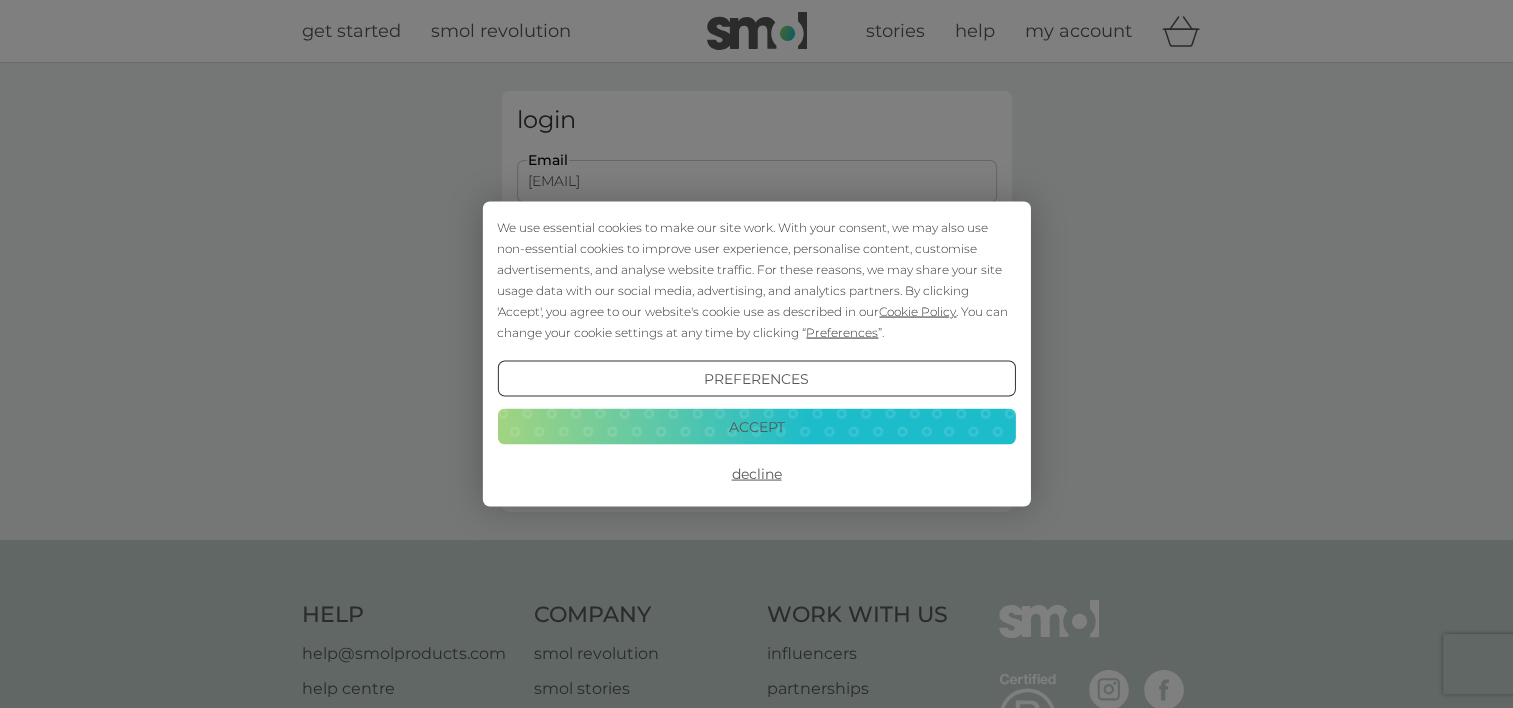 click on "Accept" at bounding box center (756, 426) 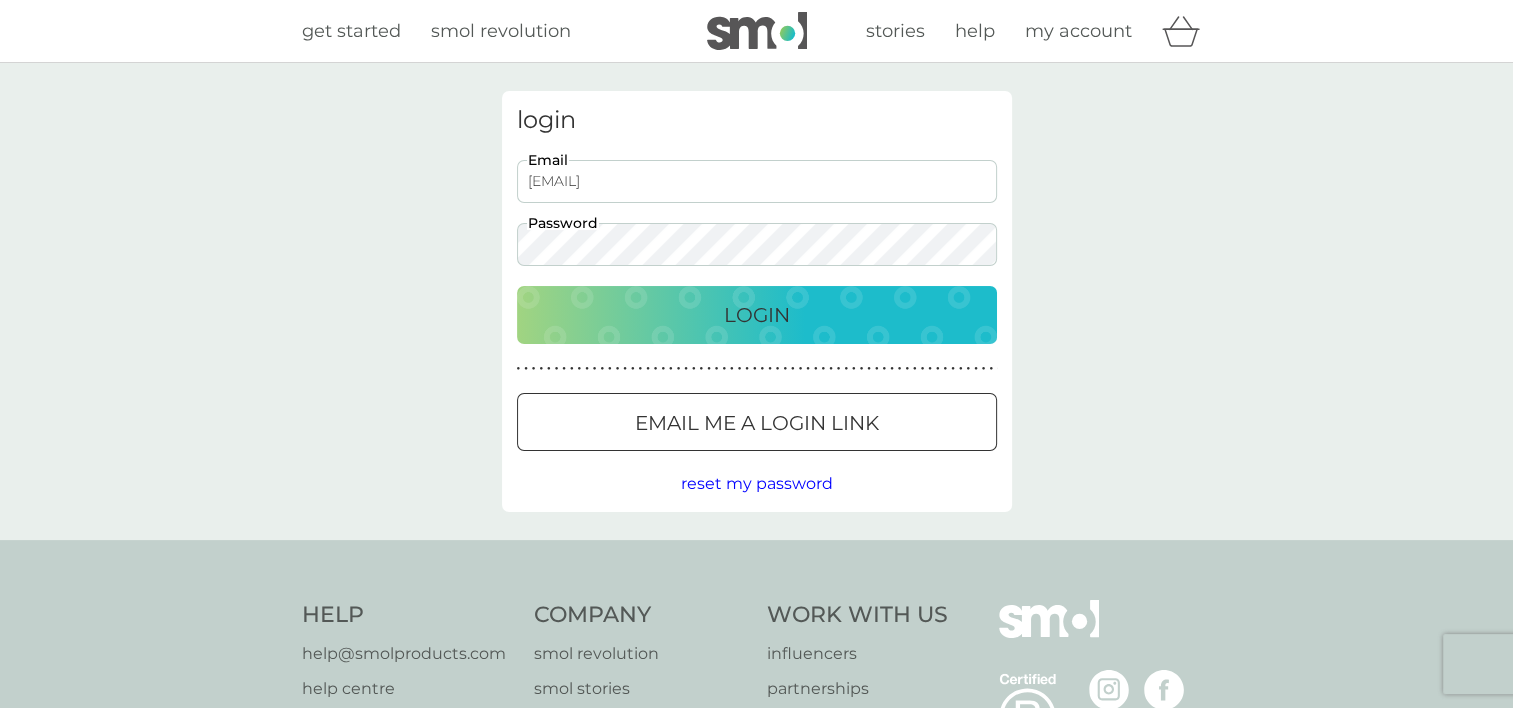 scroll, scrollTop: 0, scrollLeft: 0, axis: both 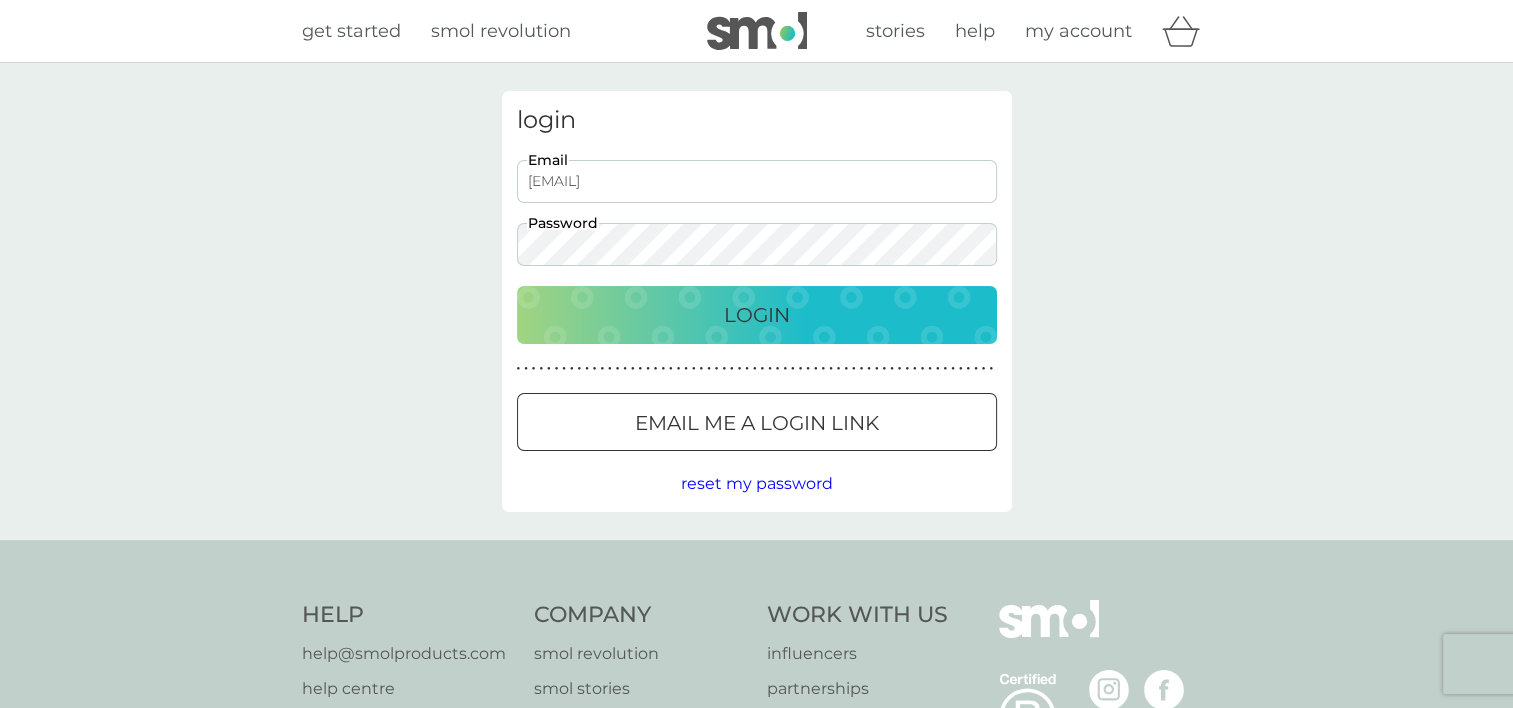 click on "Login" at bounding box center (757, 315) 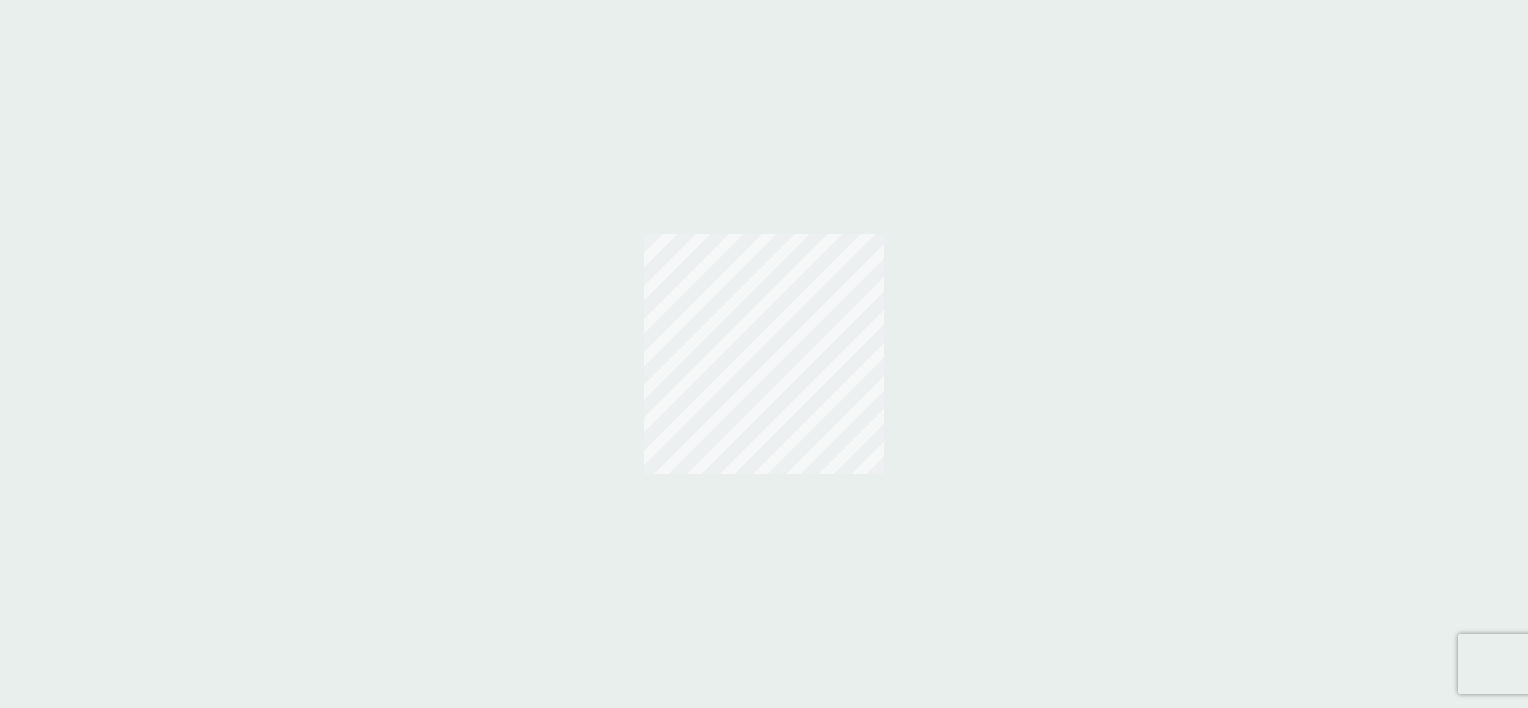 scroll, scrollTop: 0, scrollLeft: 0, axis: both 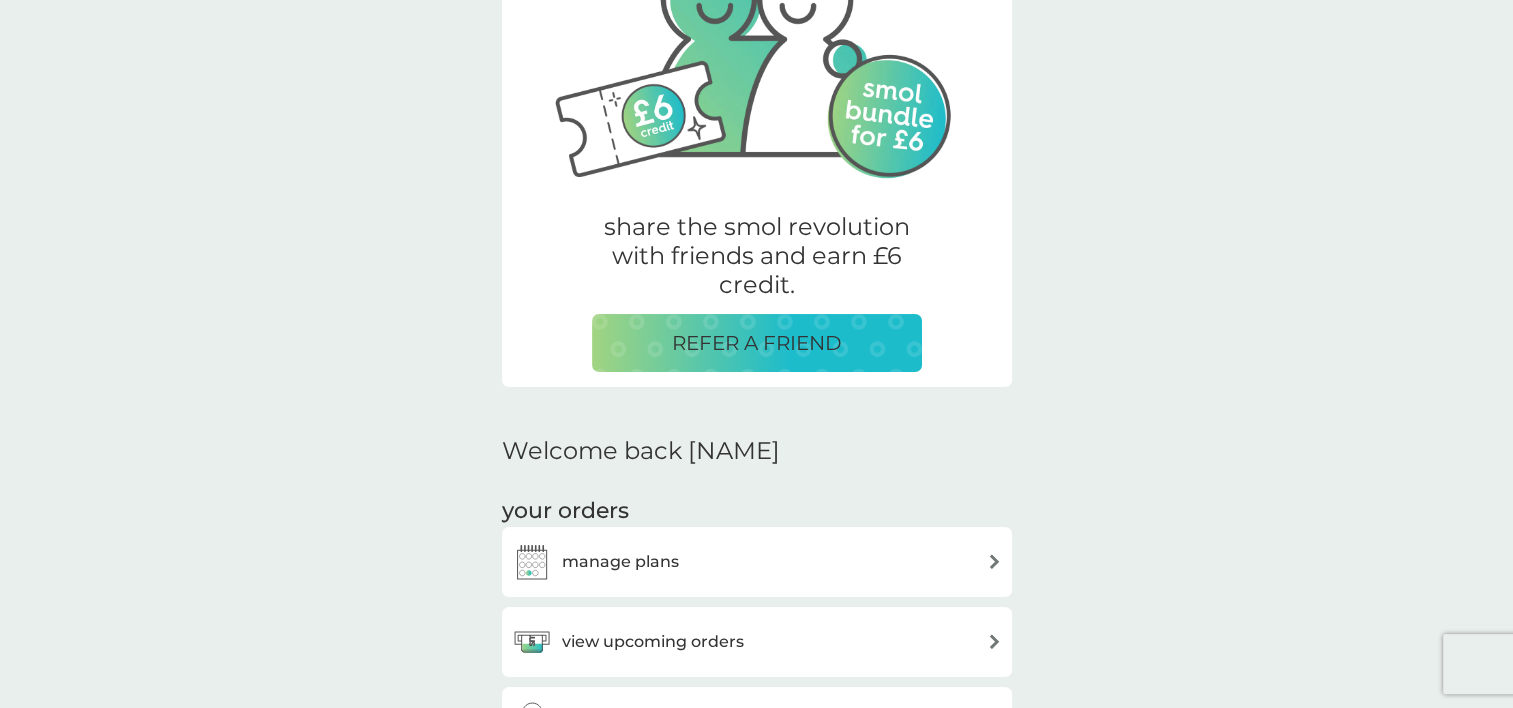 click at bounding box center [994, 561] 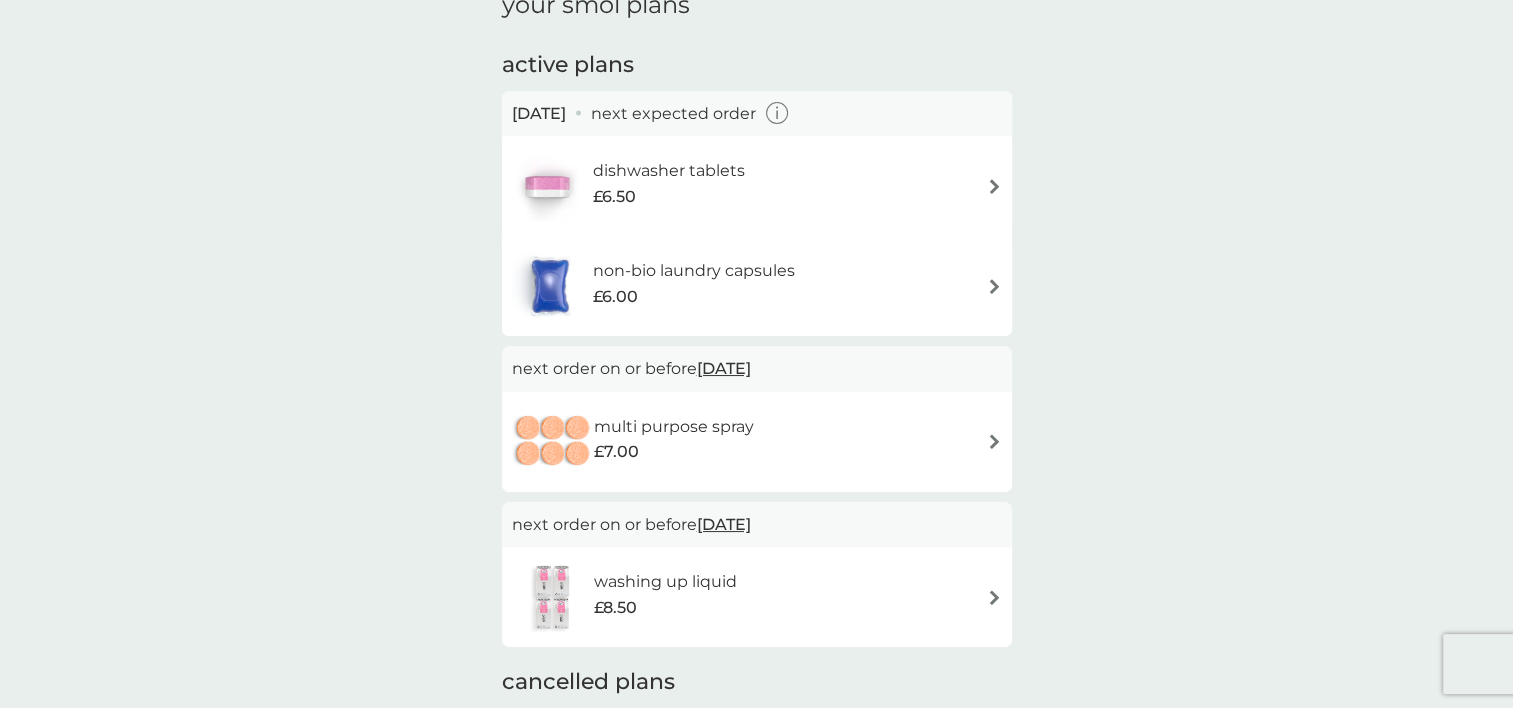 scroll, scrollTop: 0, scrollLeft: 0, axis: both 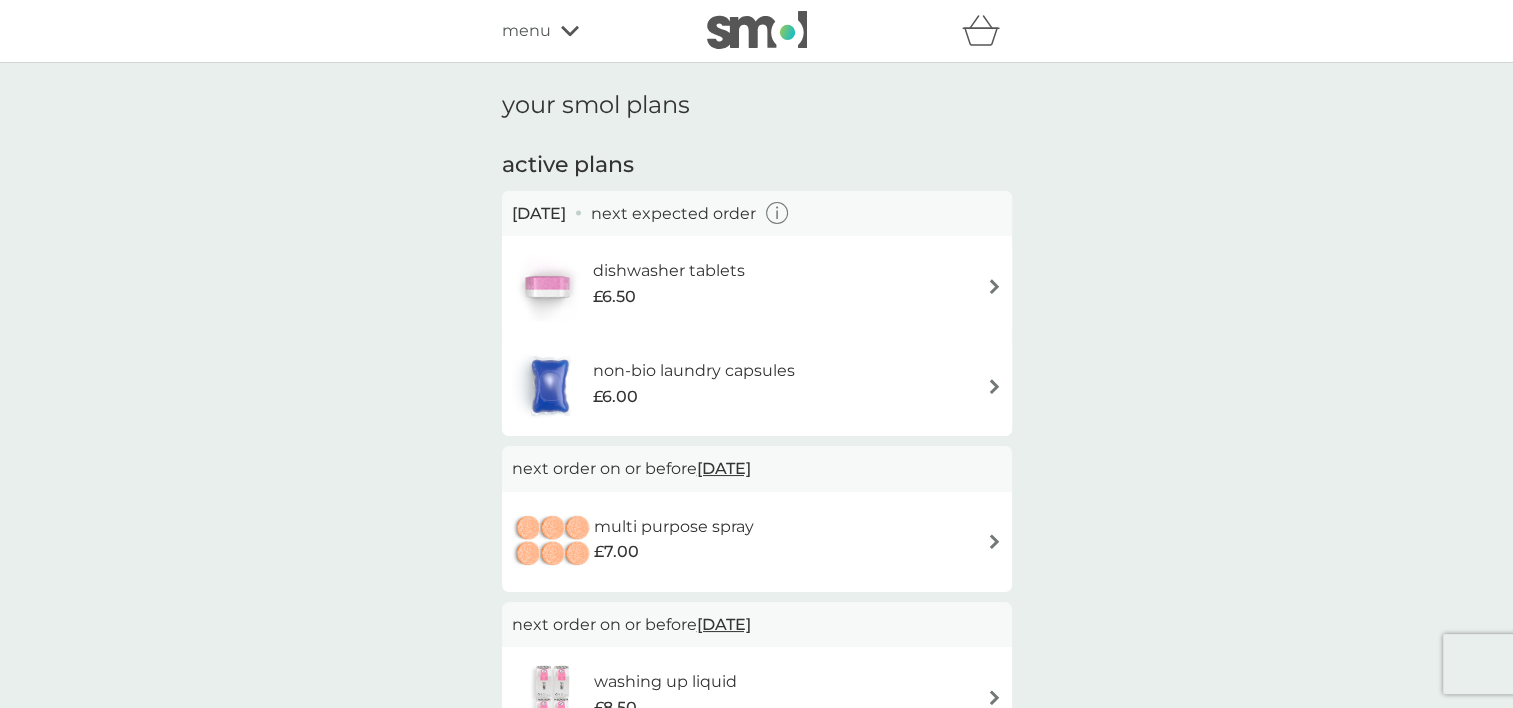 click at bounding box center (994, 286) 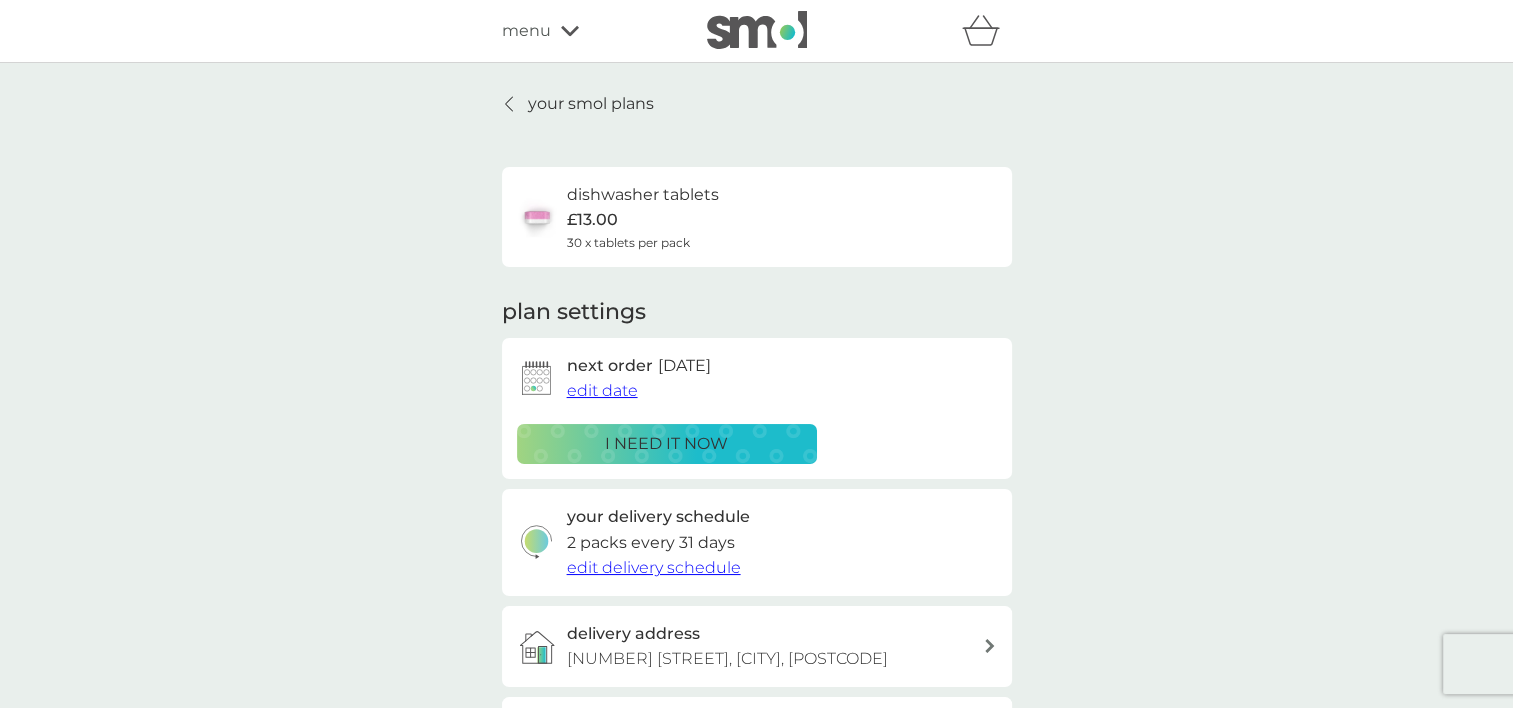 scroll, scrollTop: 100, scrollLeft: 0, axis: vertical 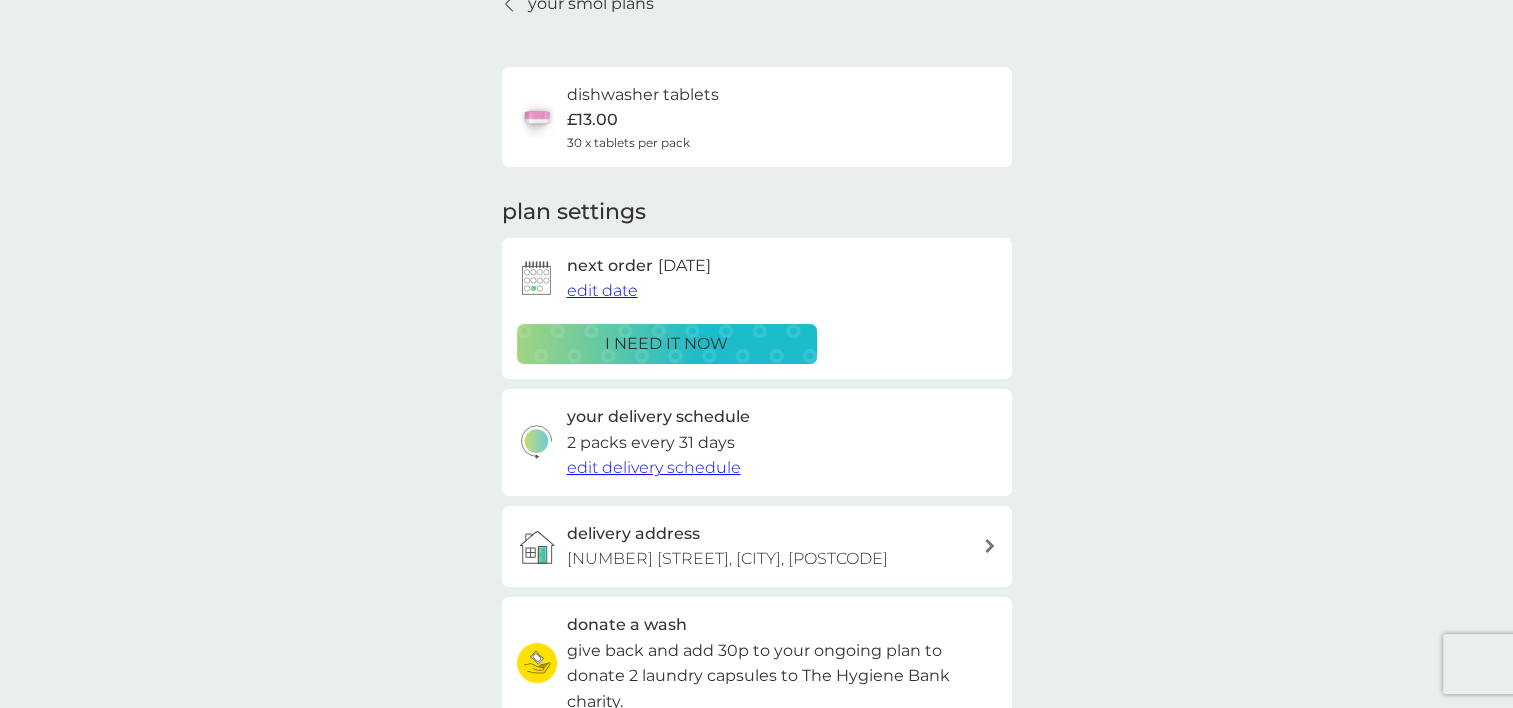 click 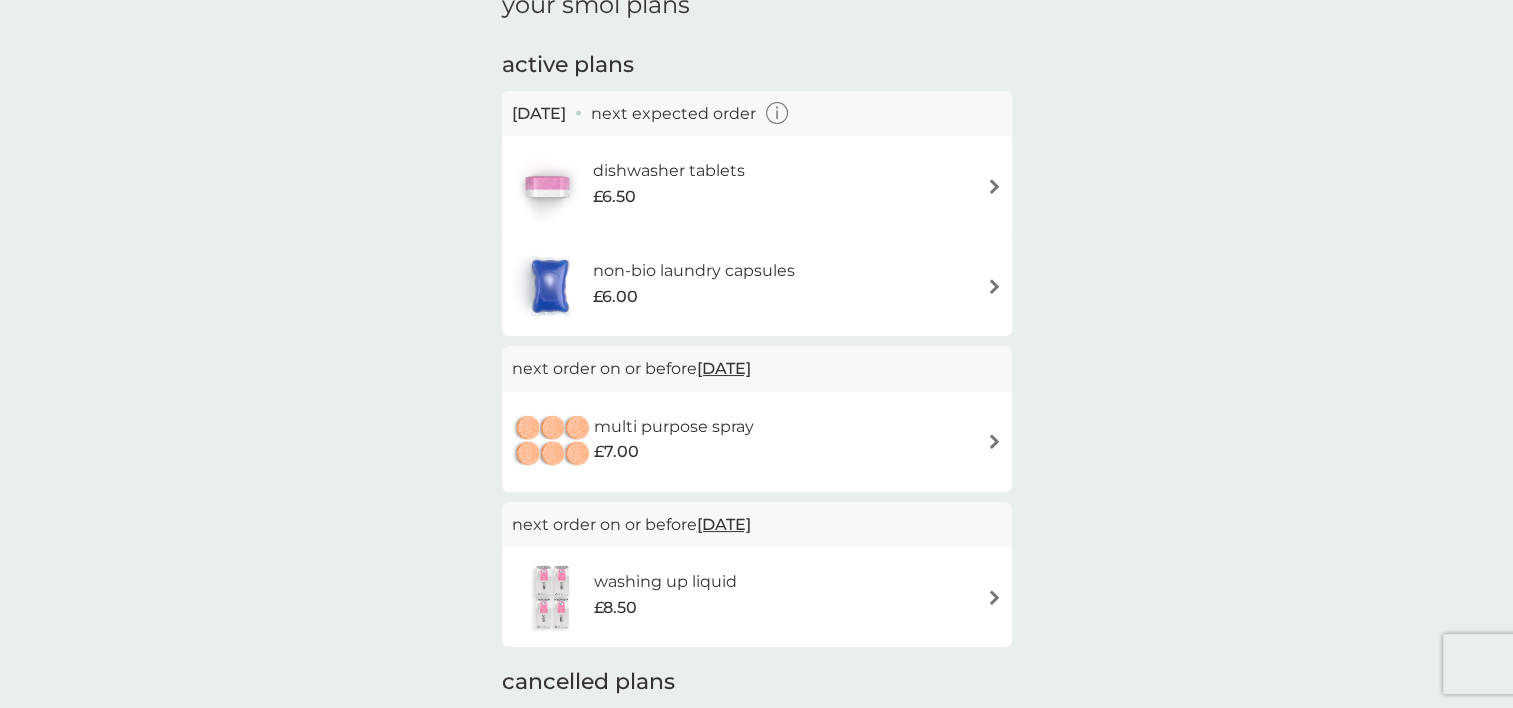 scroll, scrollTop: 0, scrollLeft: 0, axis: both 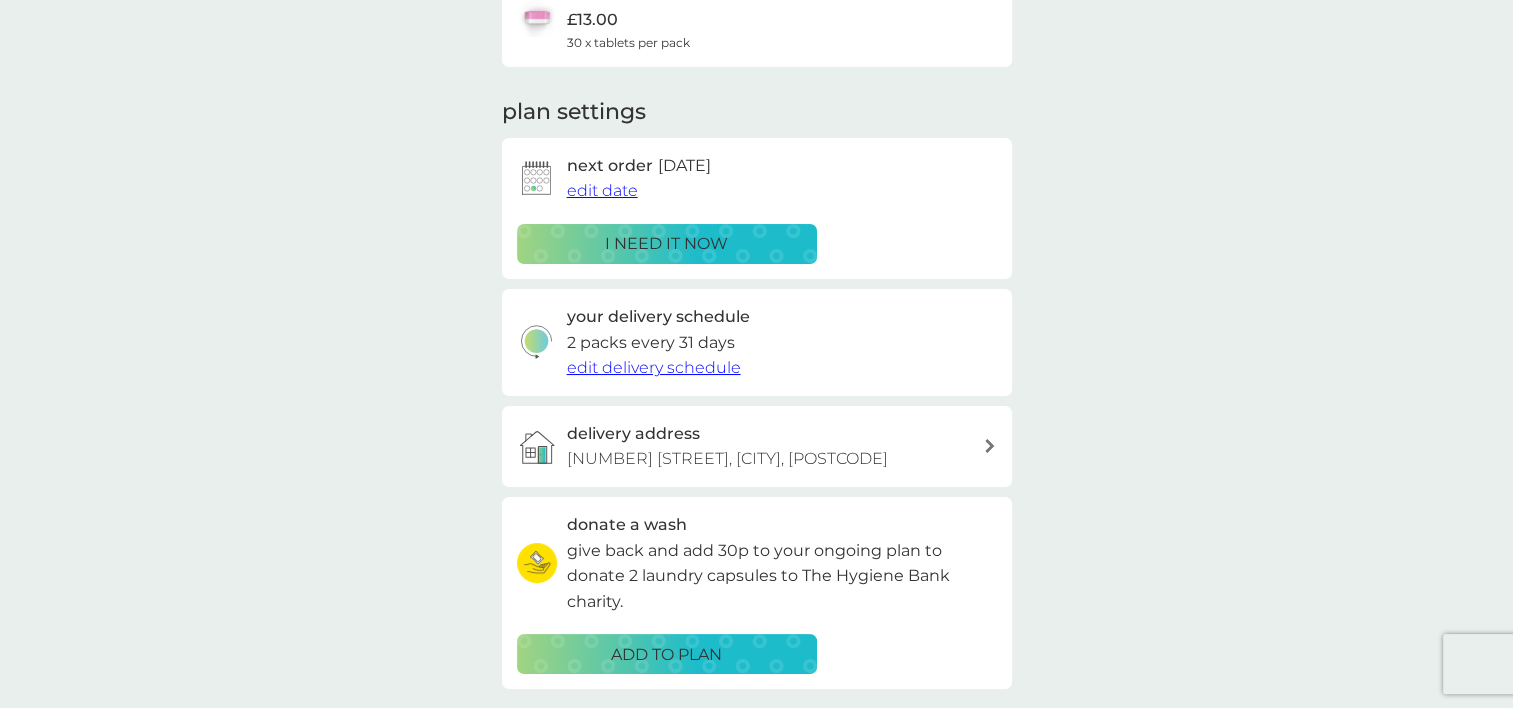 click on "edit delivery schedule" at bounding box center (654, 367) 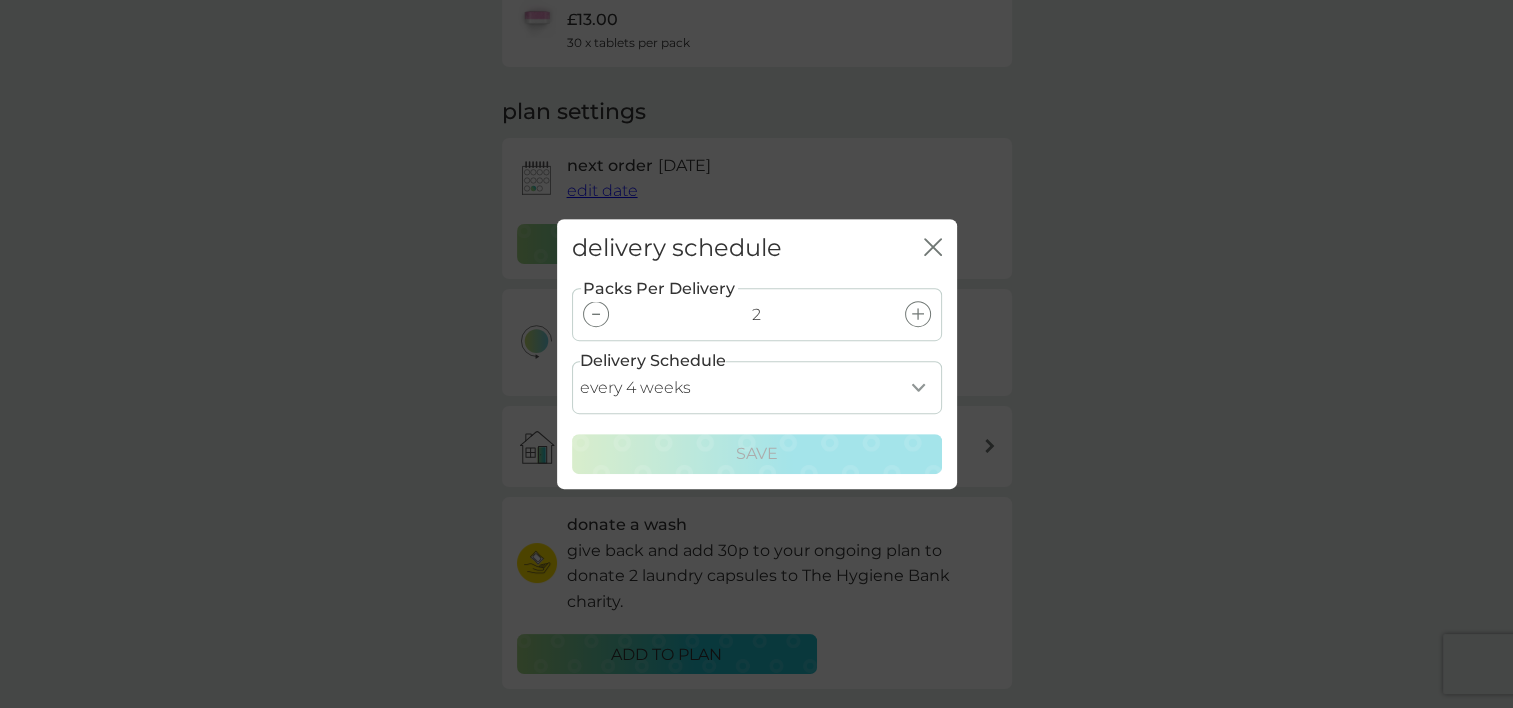 click on "every 1 week every 2 weeks every 3 weeks every 4 weeks every 5 weeks every 6 weeks every 7 weeks every 8 weeks every 9 weeks every 10 weeks every 11 weeks every 12 weeks every 13 weeks every 14 weeks every 15 weeks every 16 weeks every 17 weeks" at bounding box center [757, 387] 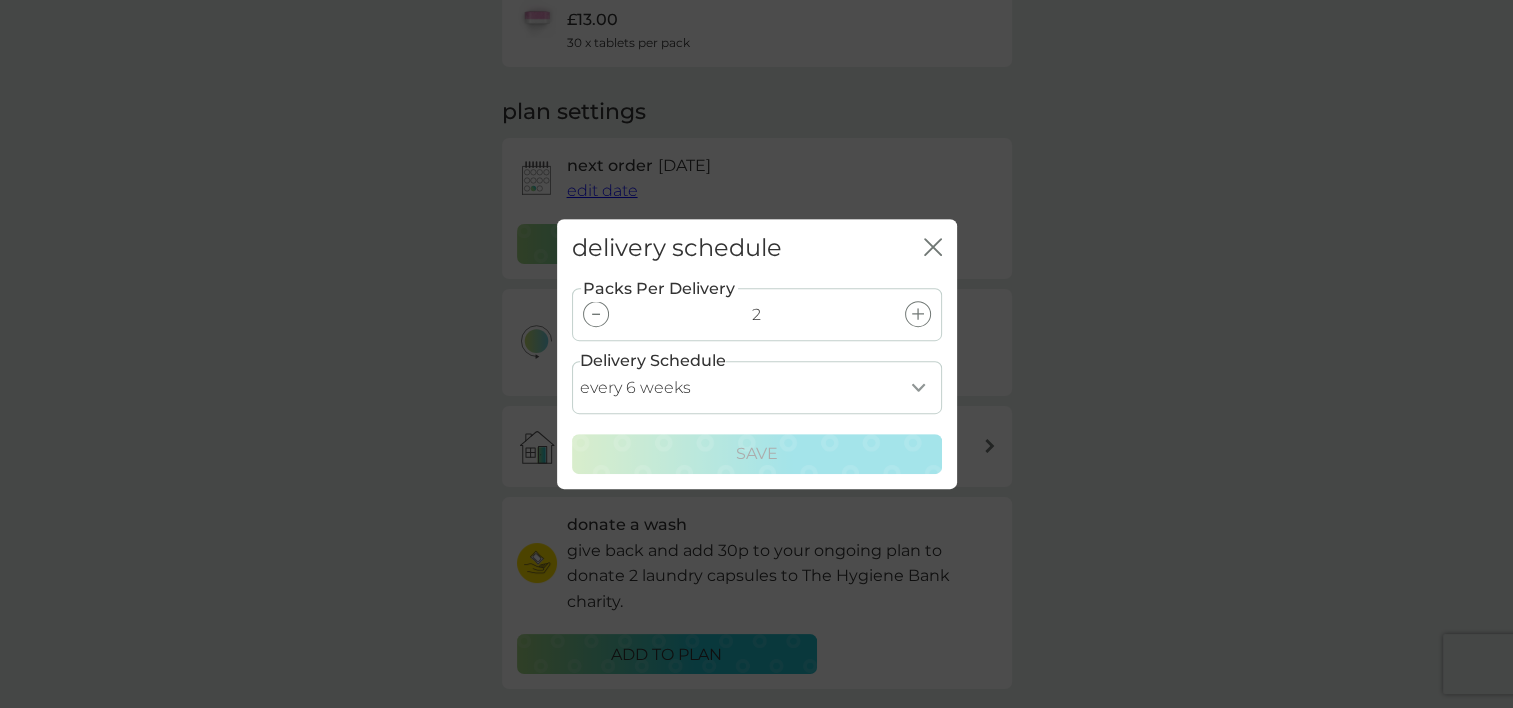 click on "every 1 week every 2 weeks every 3 weeks every 4 weeks every 5 weeks every 6 weeks every 7 weeks every 8 weeks every 9 weeks every 10 weeks every 11 weeks every 12 weeks every 13 weeks every 14 weeks every 15 weeks every 16 weeks every 17 weeks" at bounding box center [757, 387] 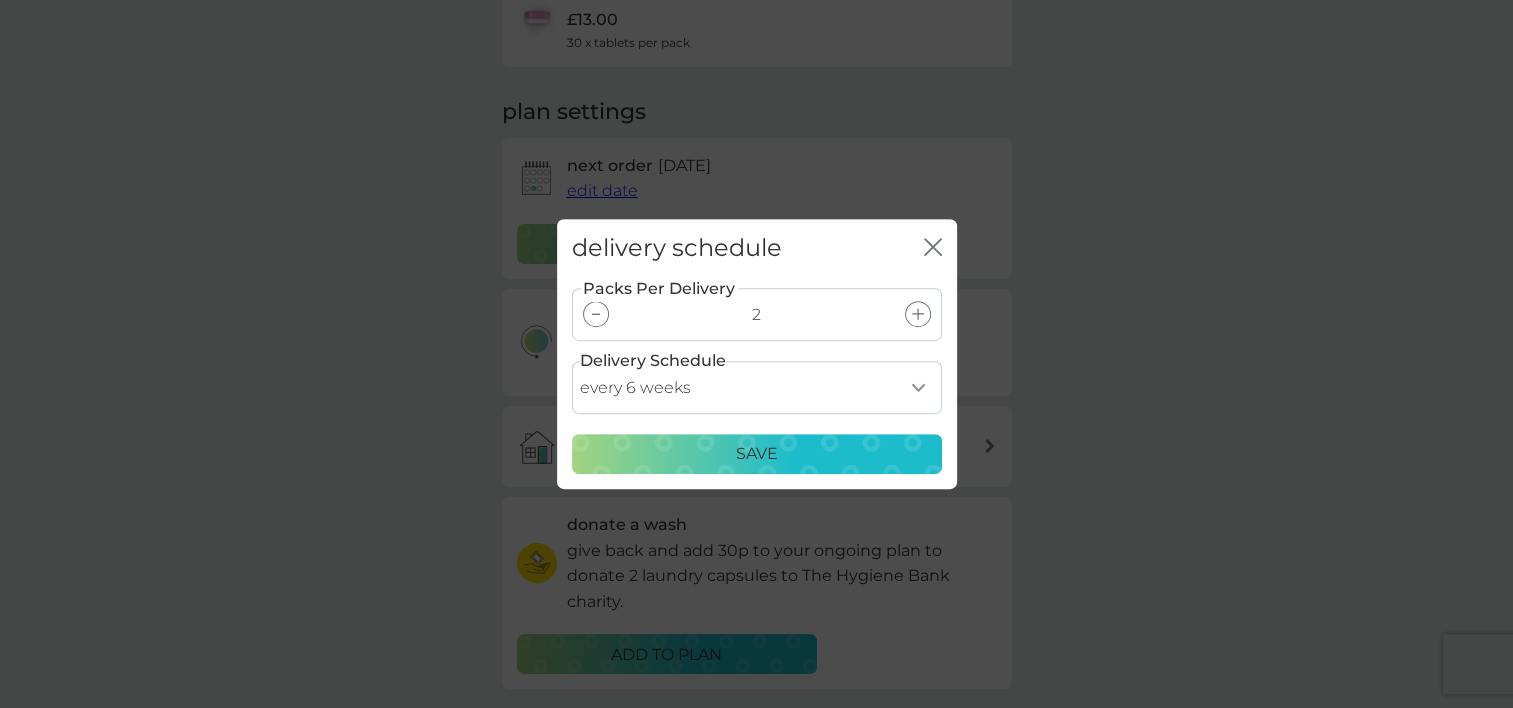 click on "Save" at bounding box center [757, 454] 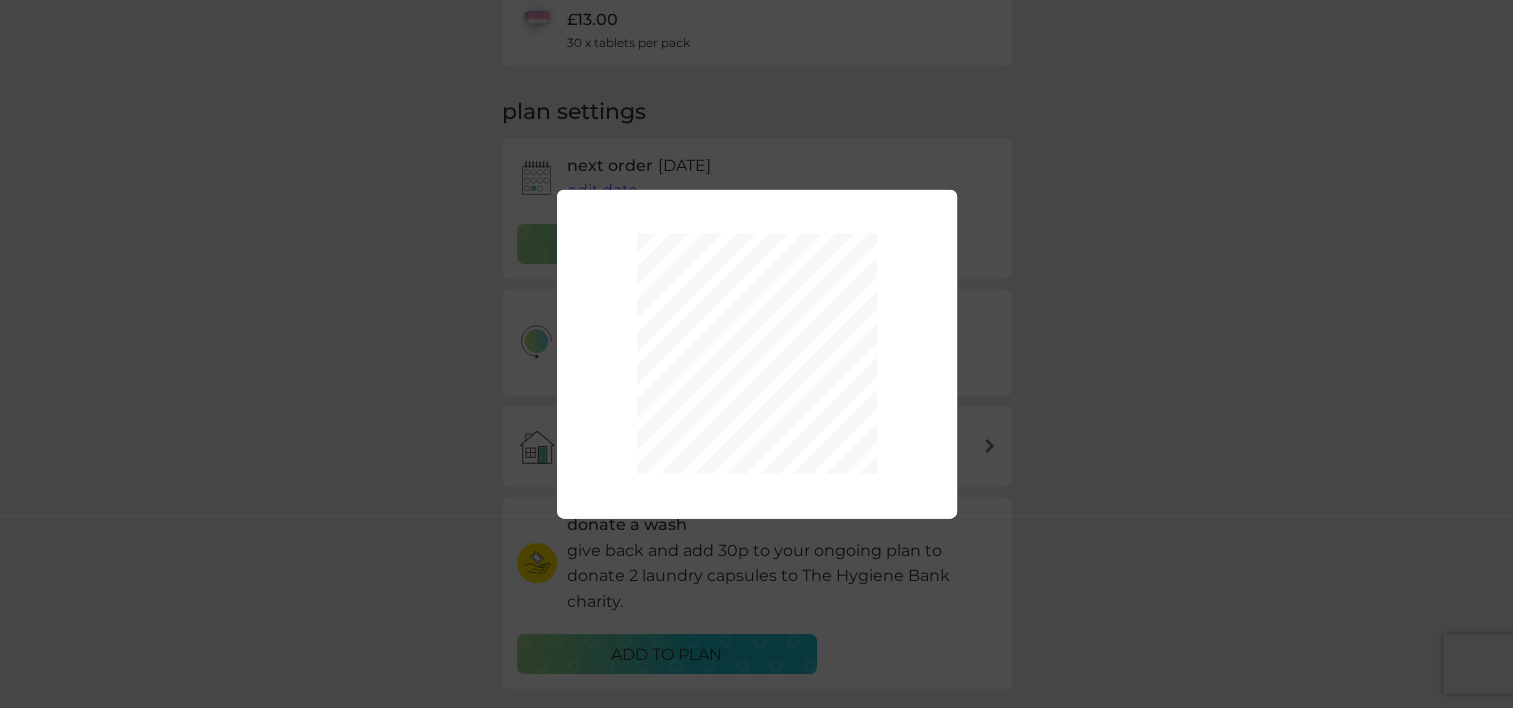 click on "Packs Per Delivery 2 Delivery Schedule every 1 week every 2 weeks every 3 weeks every 4 weeks every 5 weeks every 6 weeks every 7 weeks every 8 weeks every 9 weeks every 10 weeks every 11 weeks every 12 weeks every 13 weeks every 14 weeks every 15 weeks every 16 weeks every 17 weeks Save" at bounding box center (756, 354) 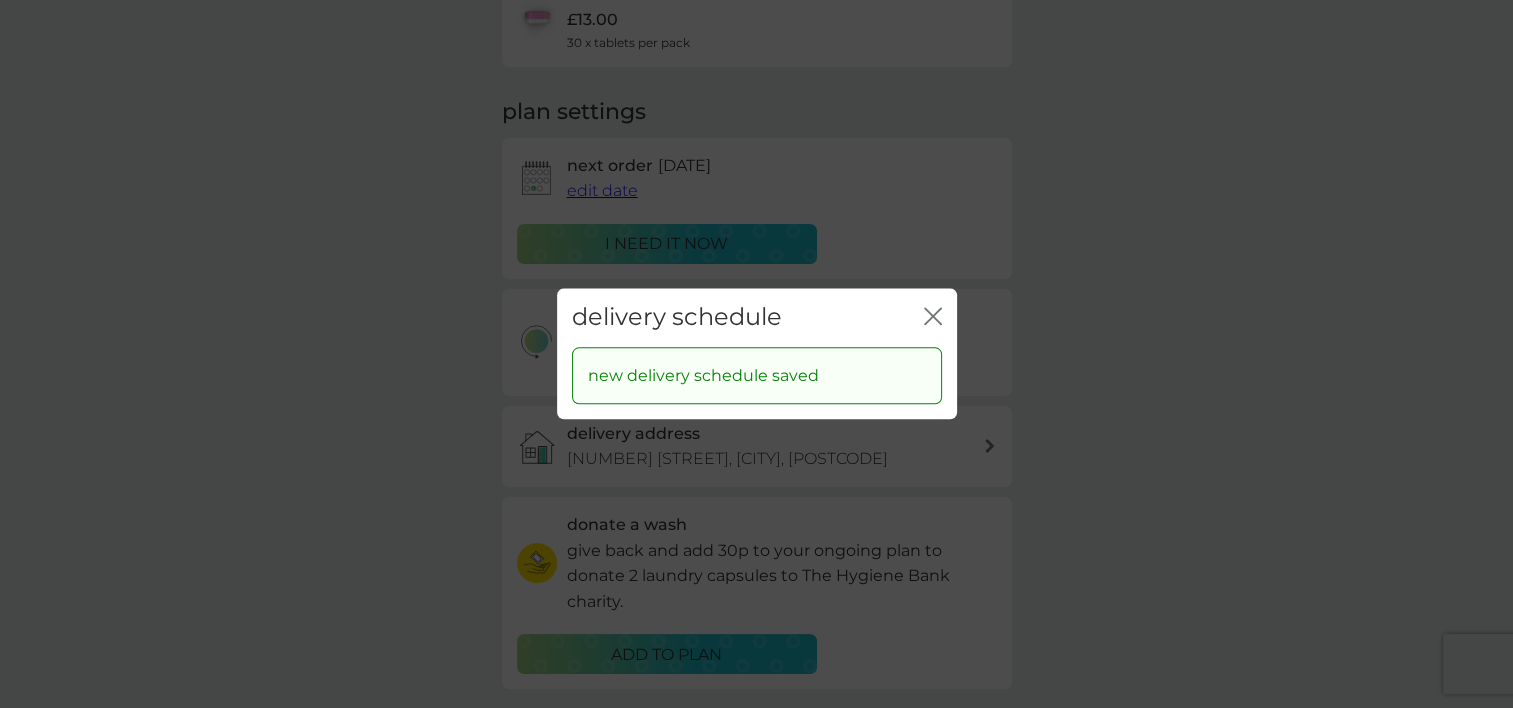 click 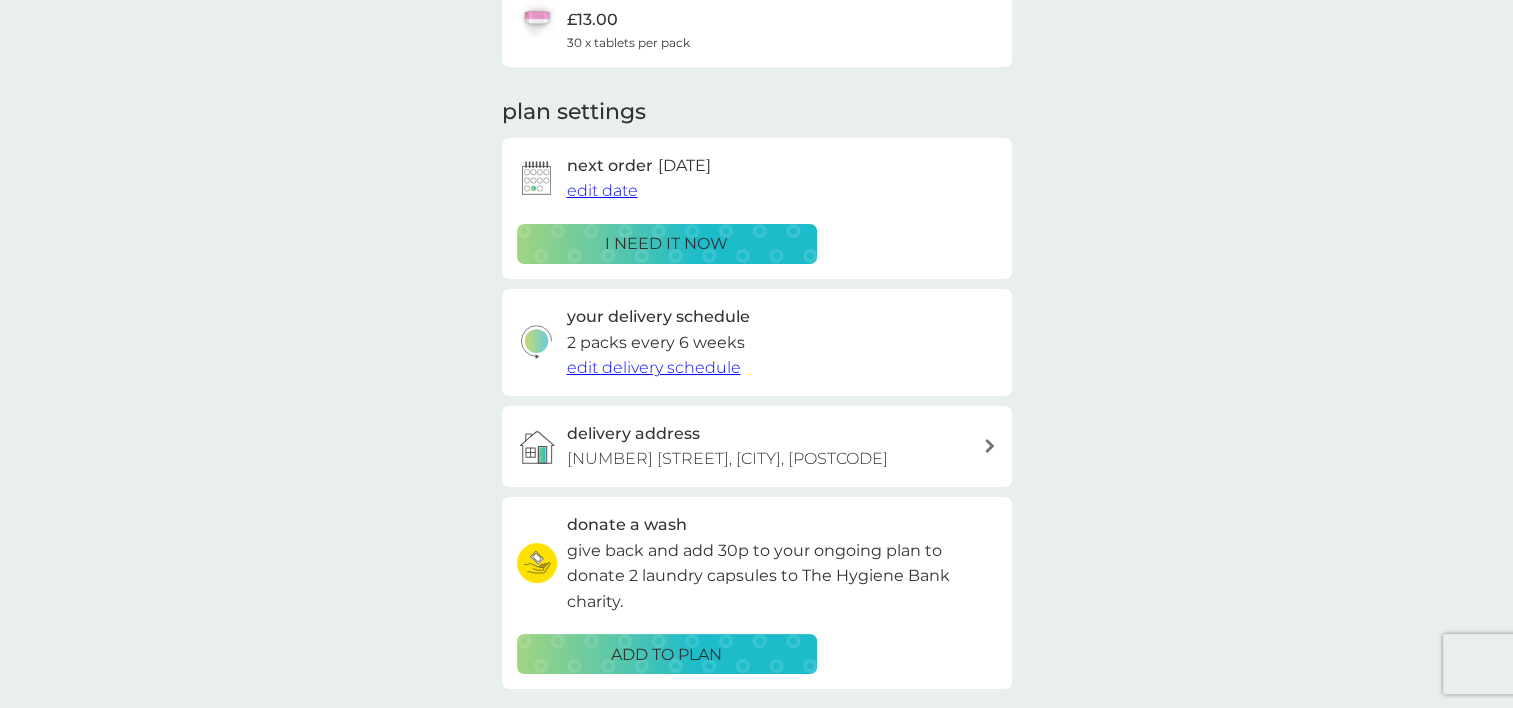 click on "edit date" at bounding box center [602, 190] 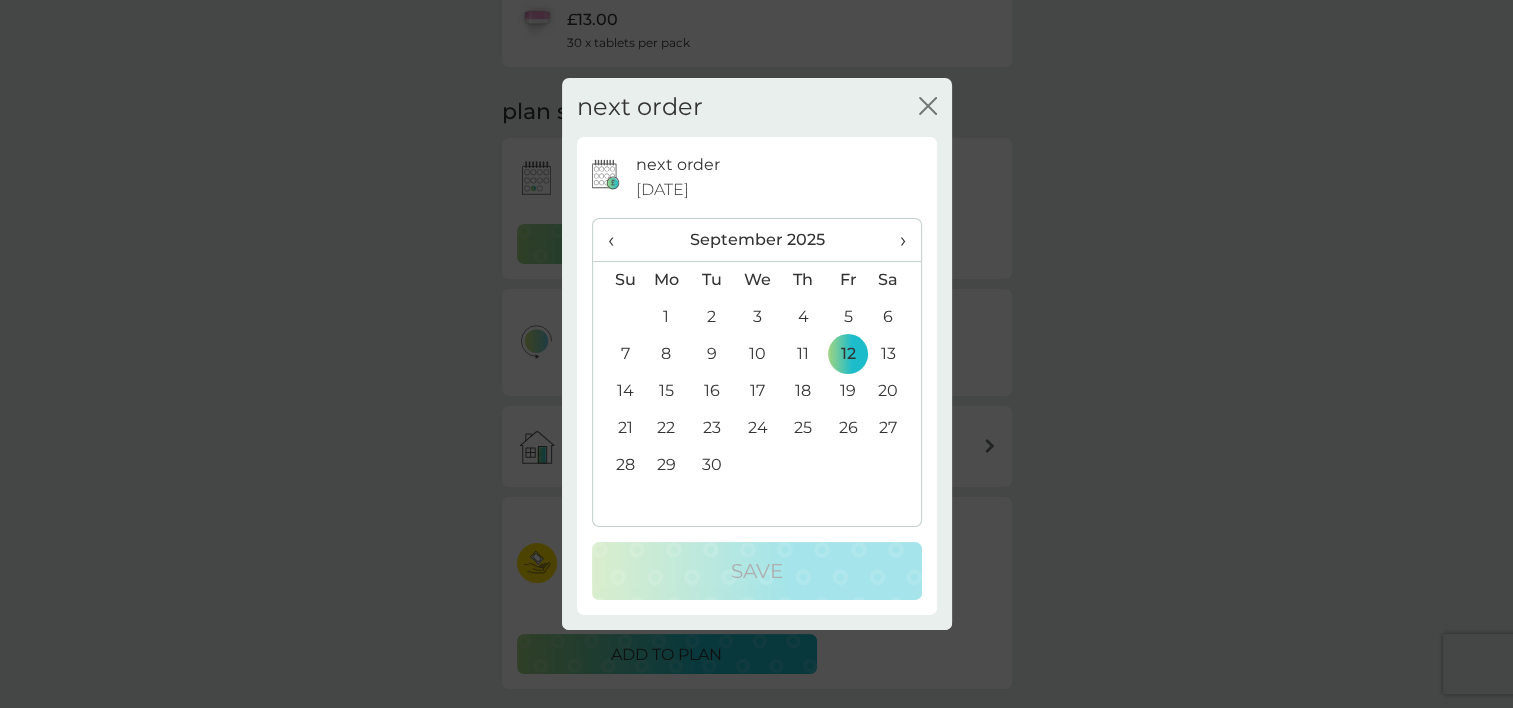 click on "close" 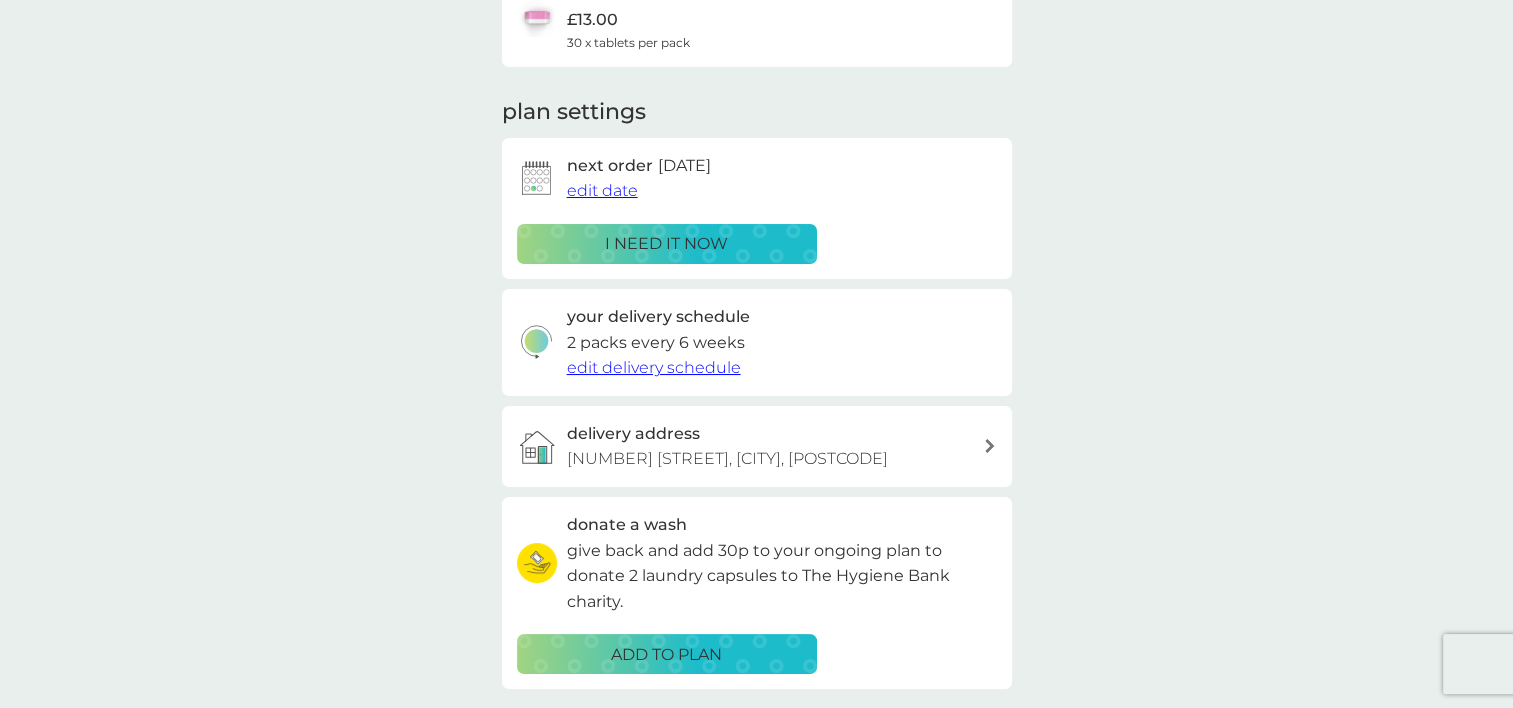 scroll, scrollTop: 0, scrollLeft: 0, axis: both 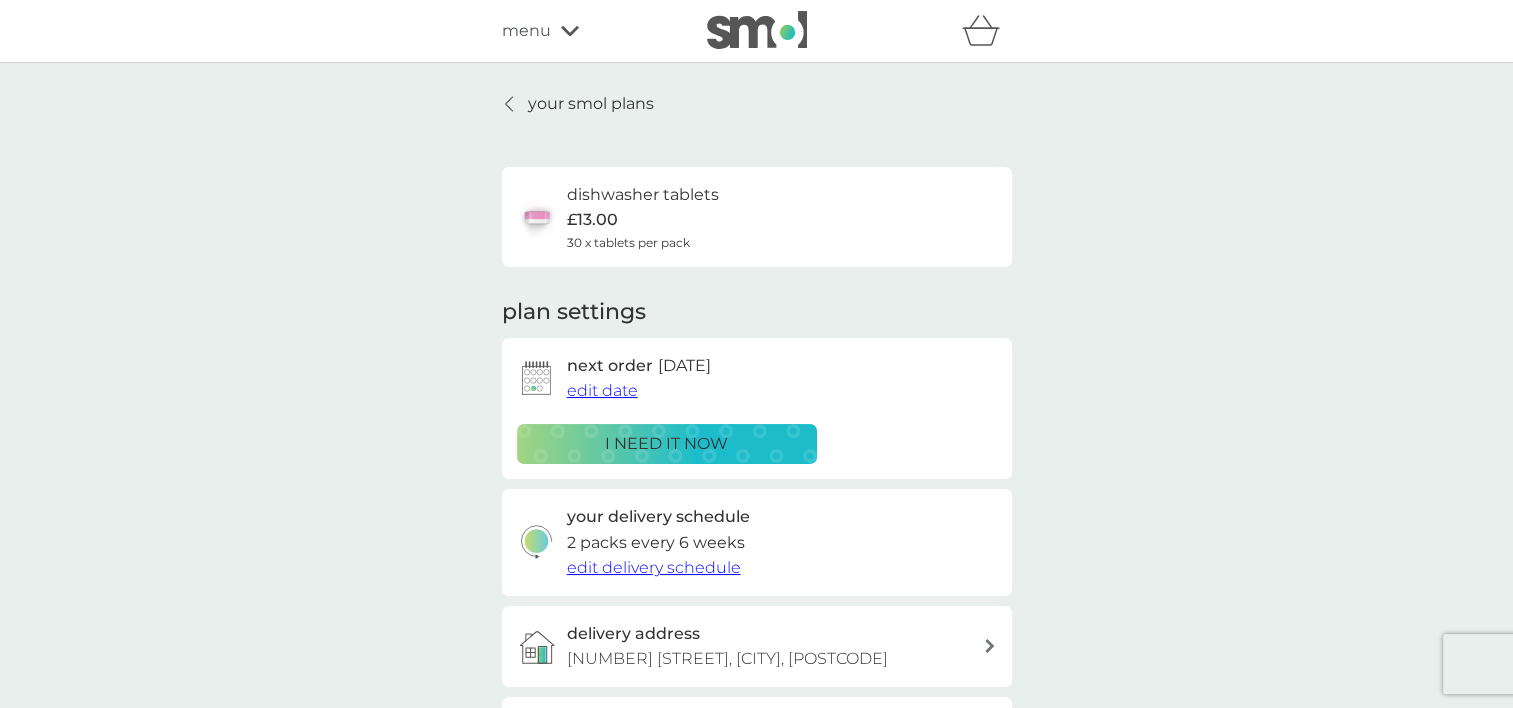 click on "your smol plans" at bounding box center [591, 104] 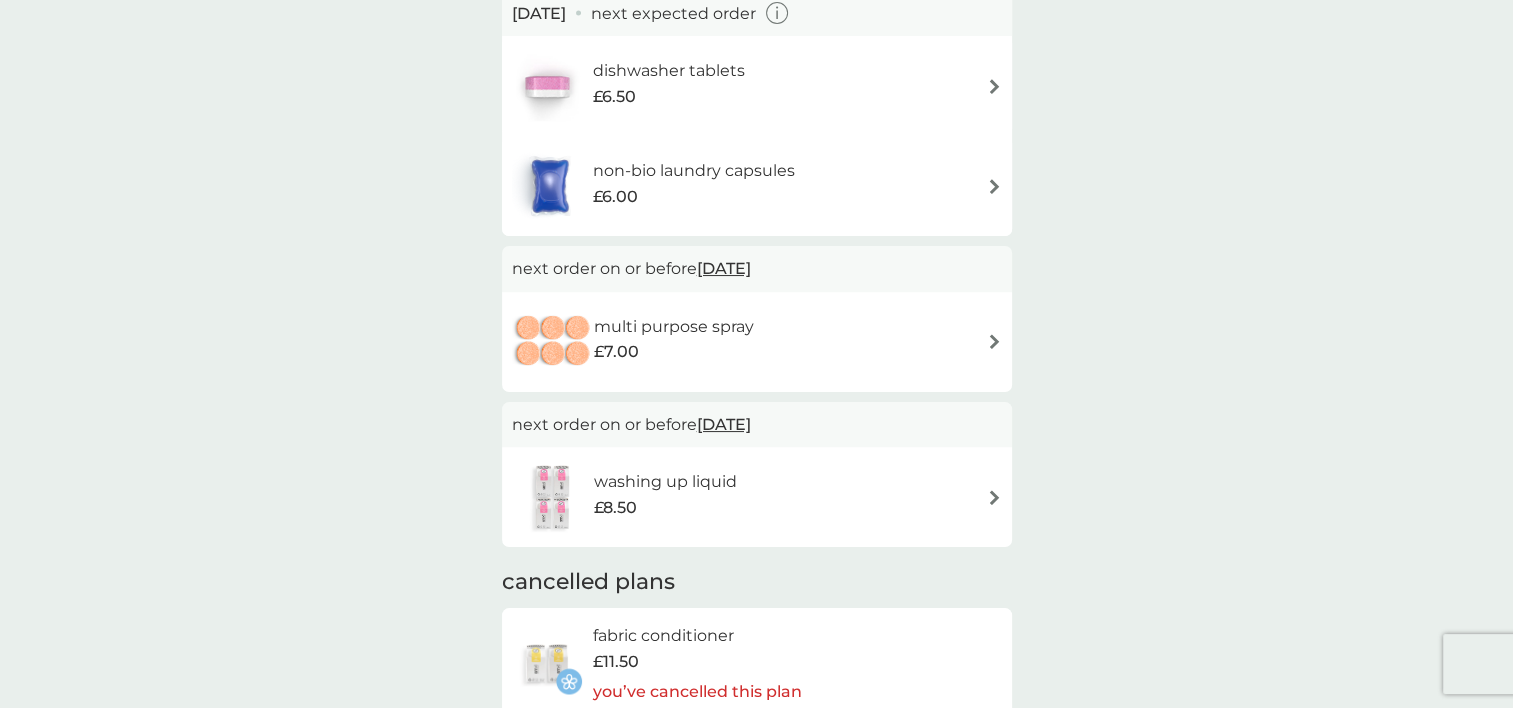scroll, scrollTop: 100, scrollLeft: 0, axis: vertical 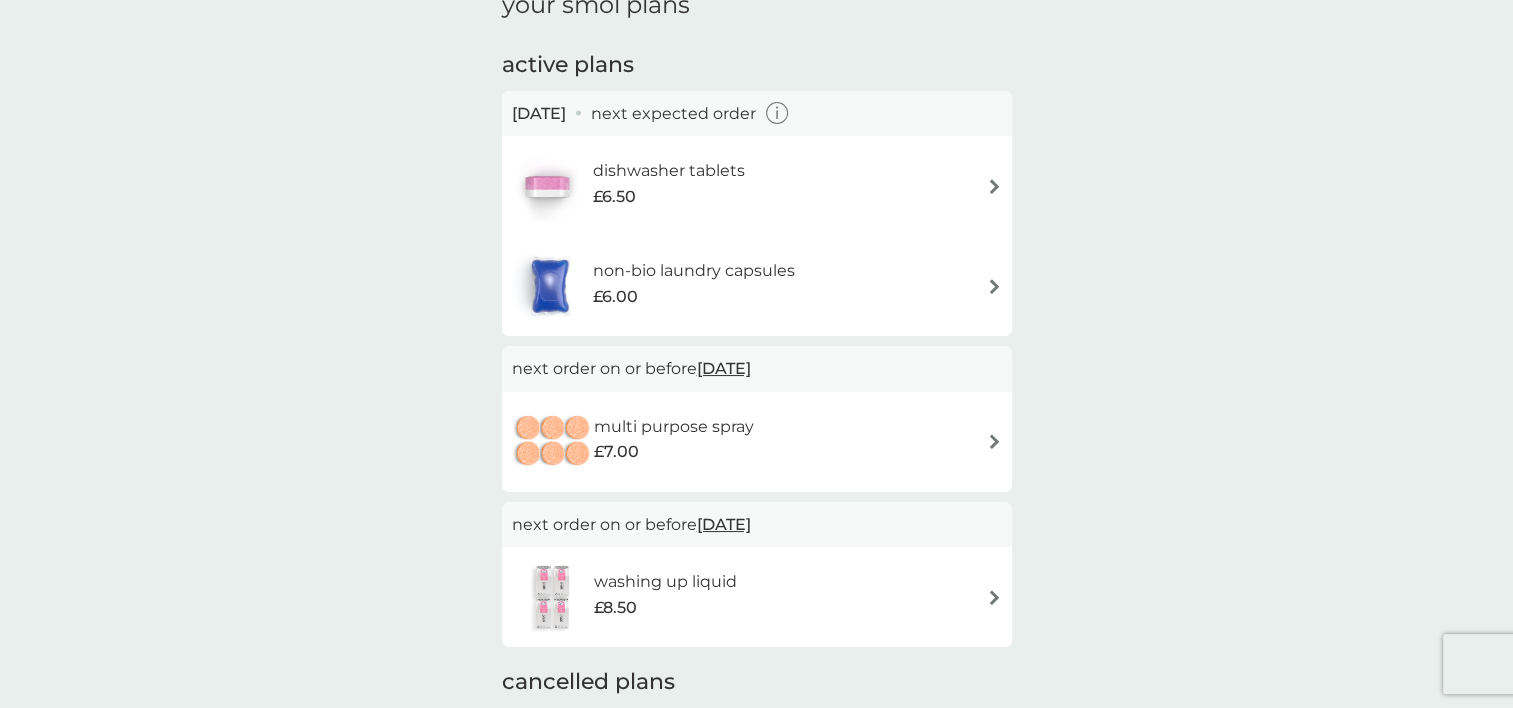 click on "dishwasher tablets £6.50" at bounding box center [757, 186] 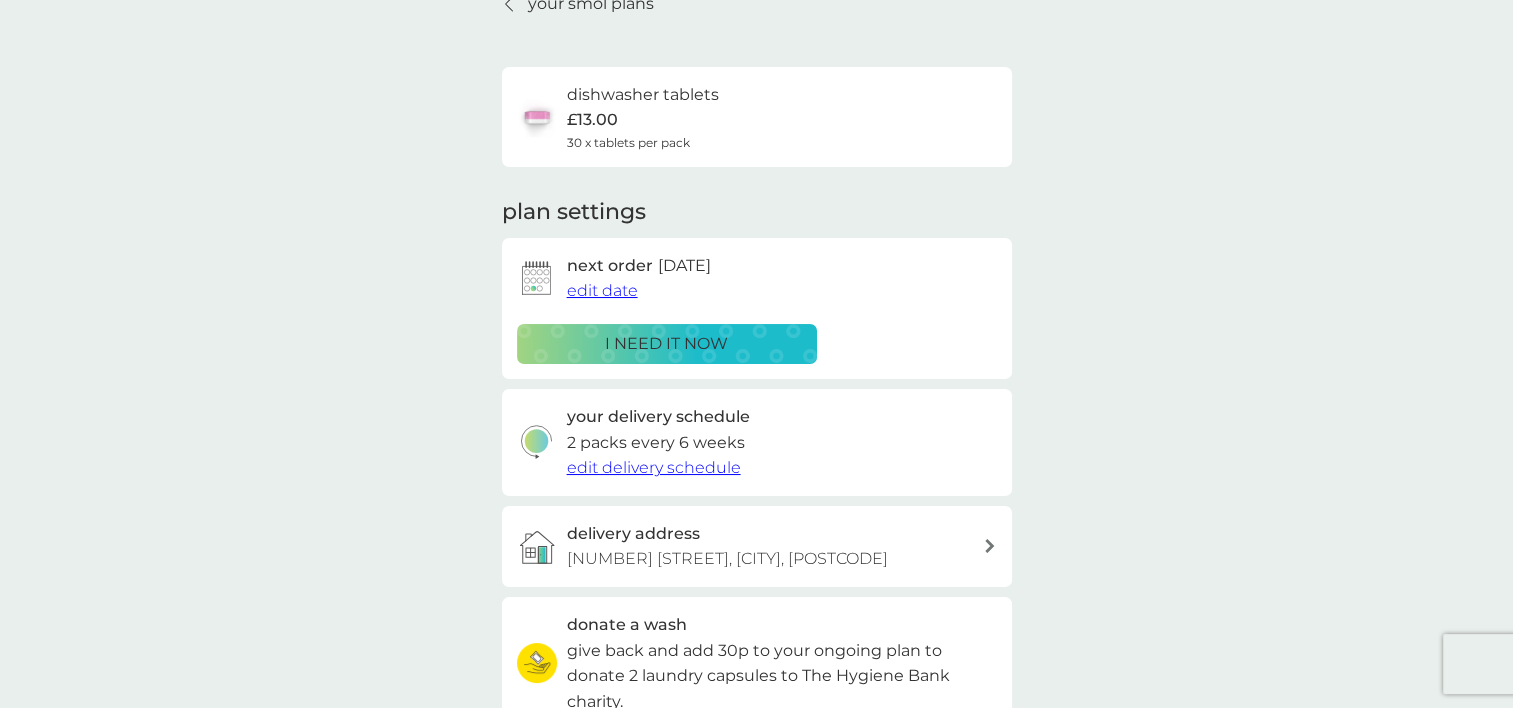 scroll, scrollTop: 0, scrollLeft: 0, axis: both 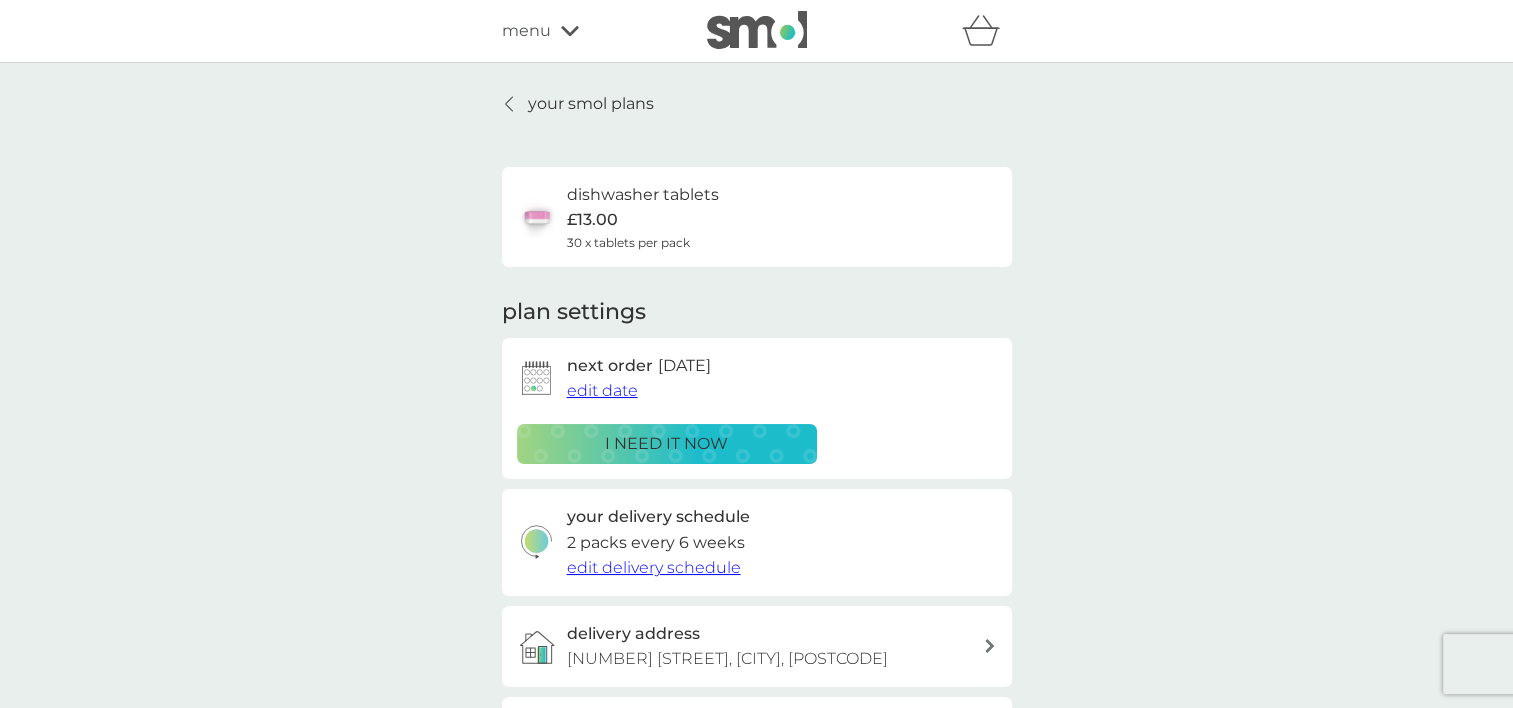 click at bounding box center (510, 104) 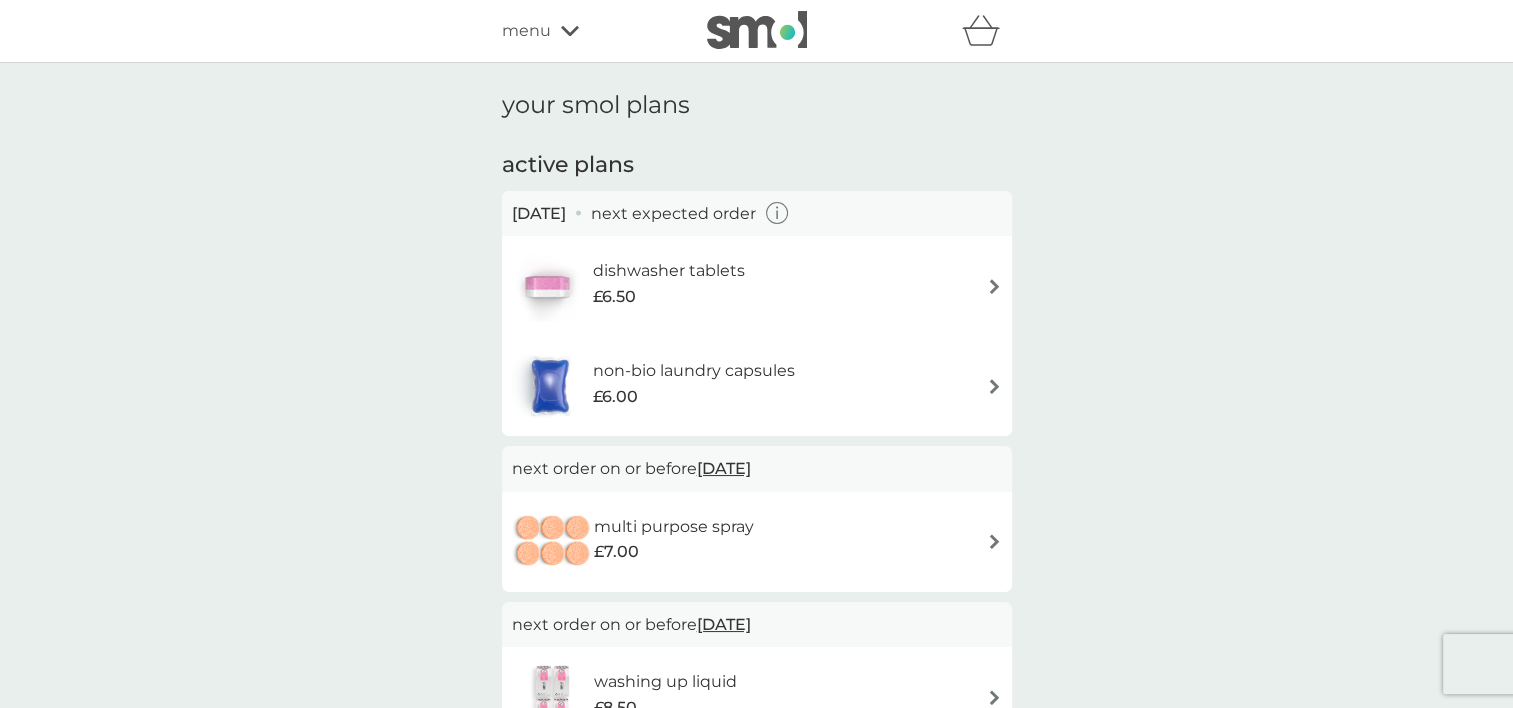 click on "non-bio laundry capsules £6.00" at bounding box center [757, 386] 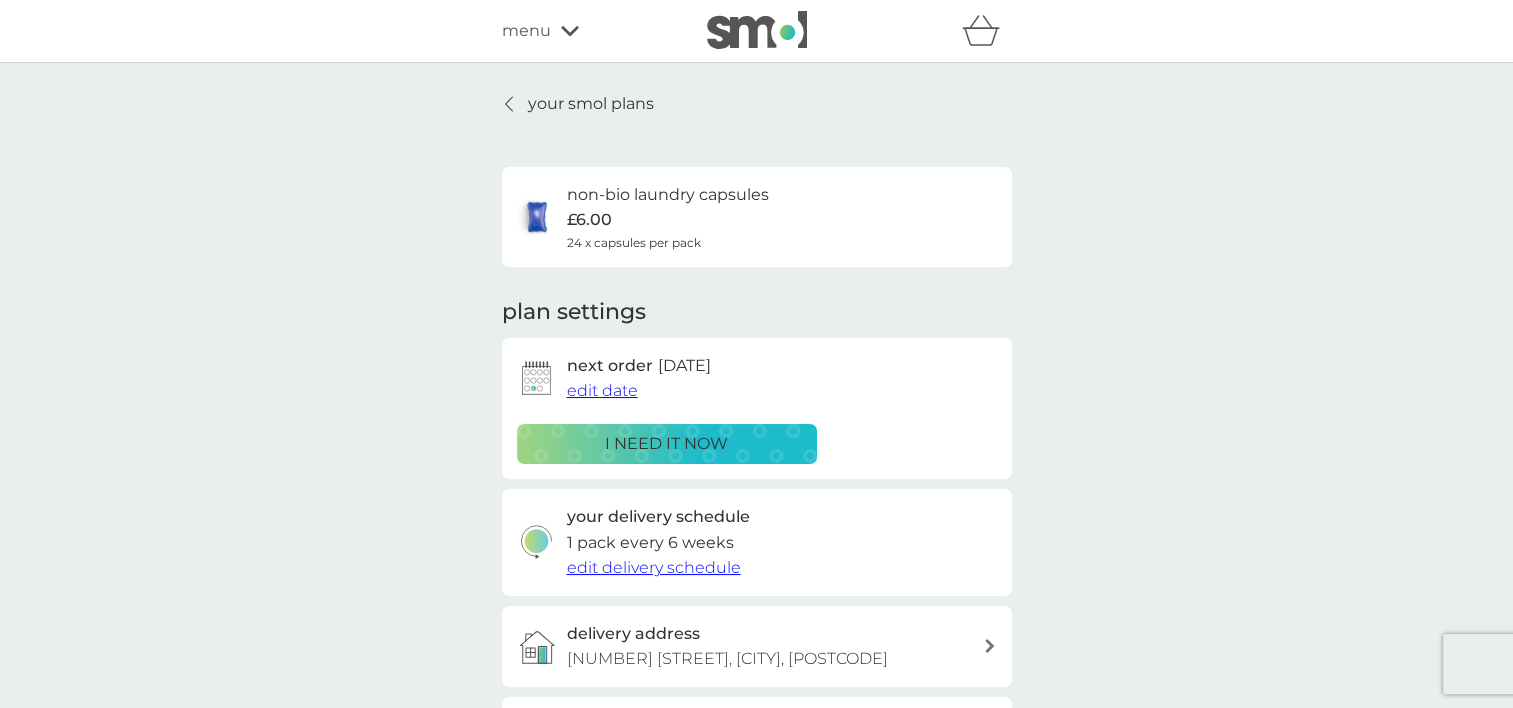 click at bounding box center (510, 104) 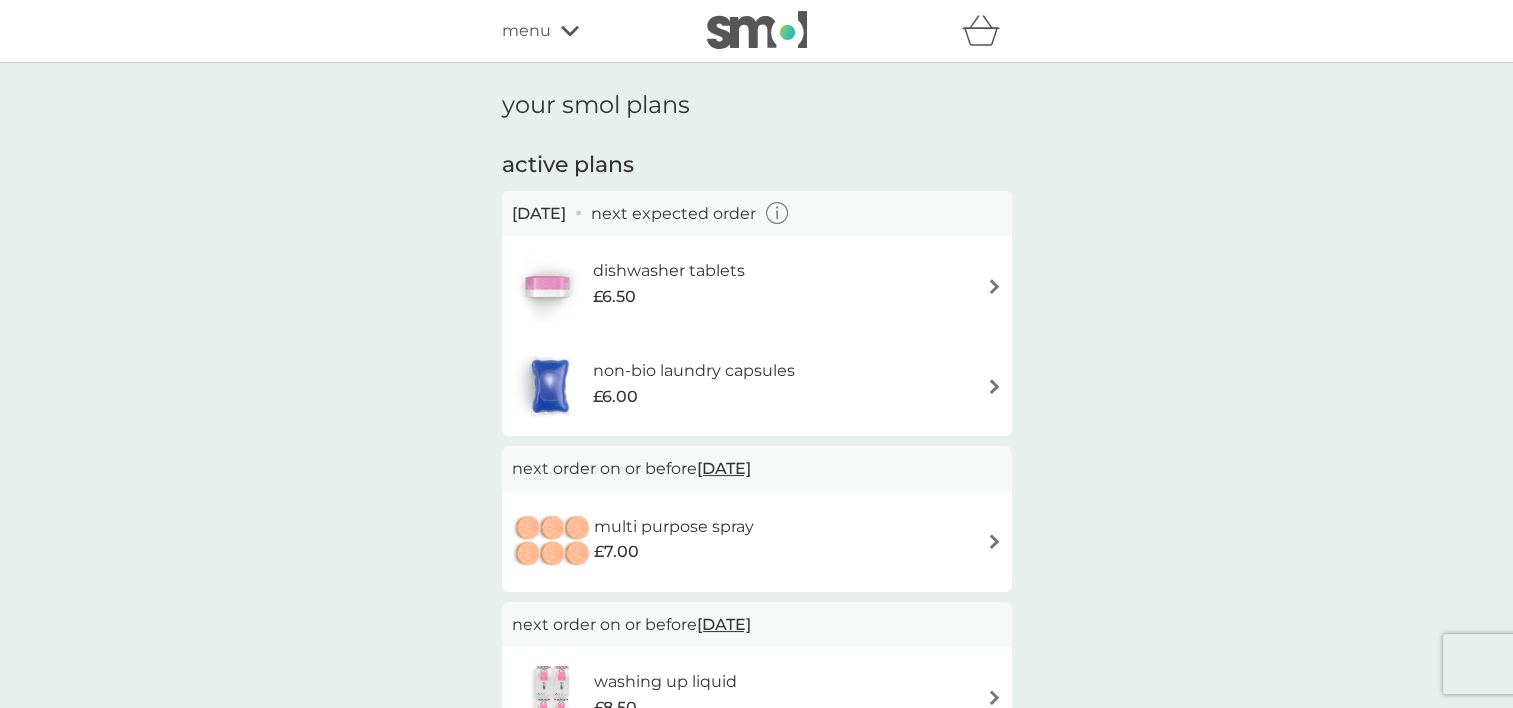 click at bounding box center (994, 541) 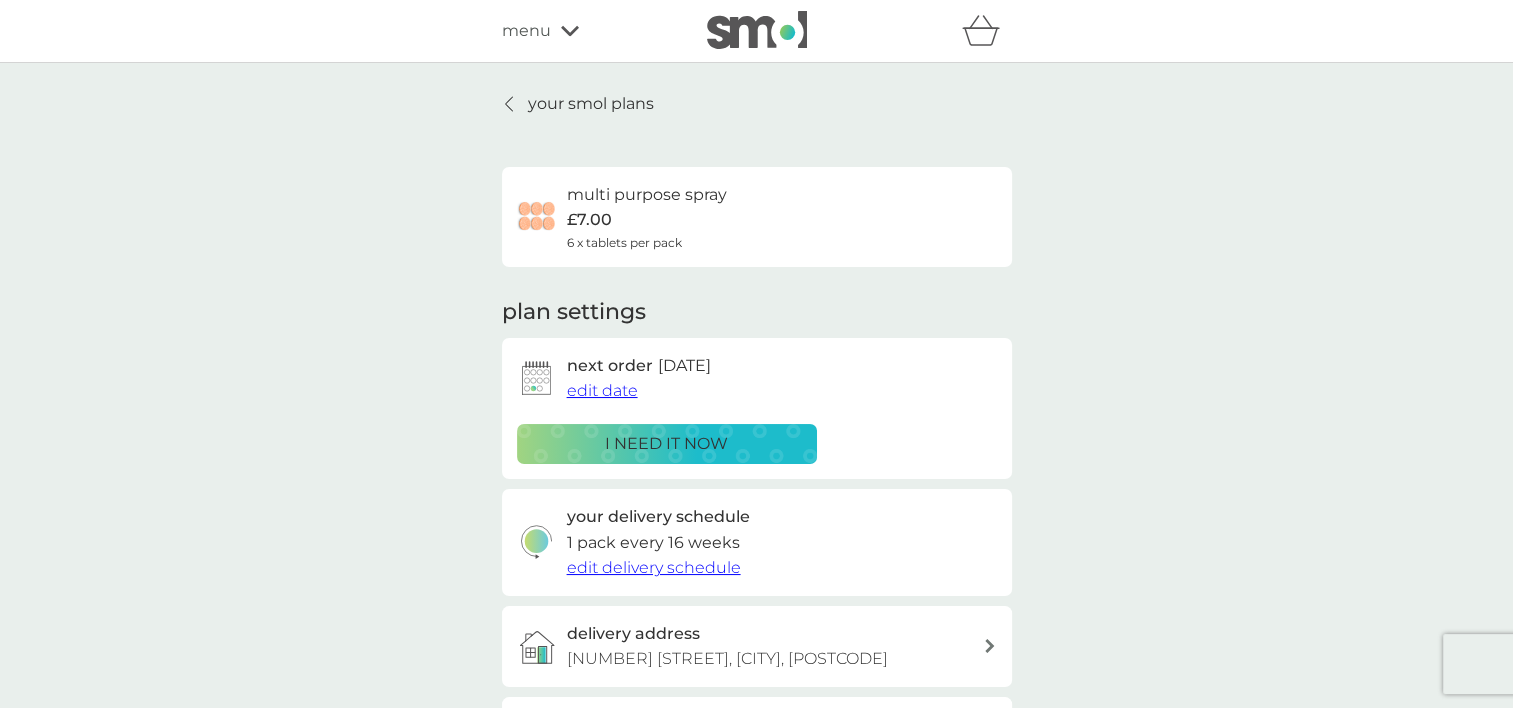 click 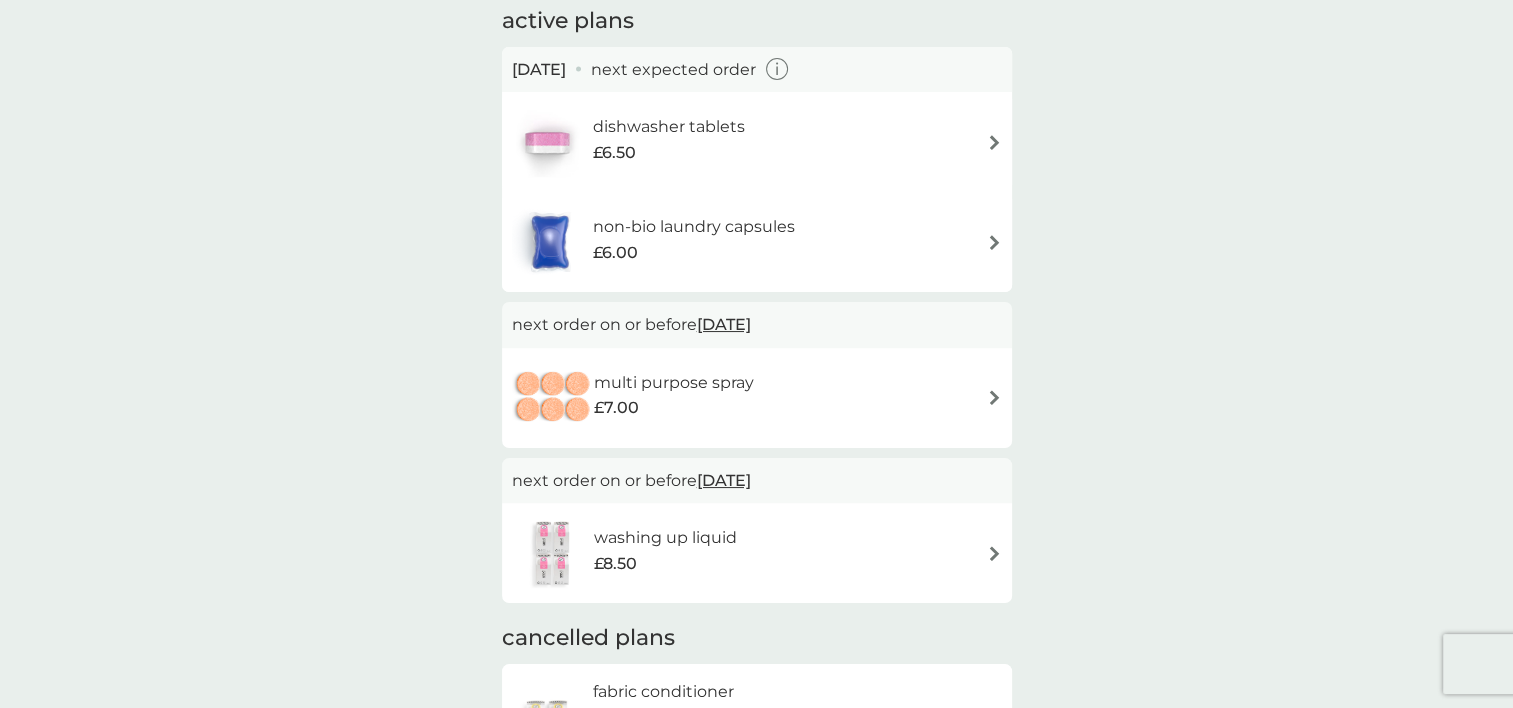 scroll, scrollTop: 200, scrollLeft: 0, axis: vertical 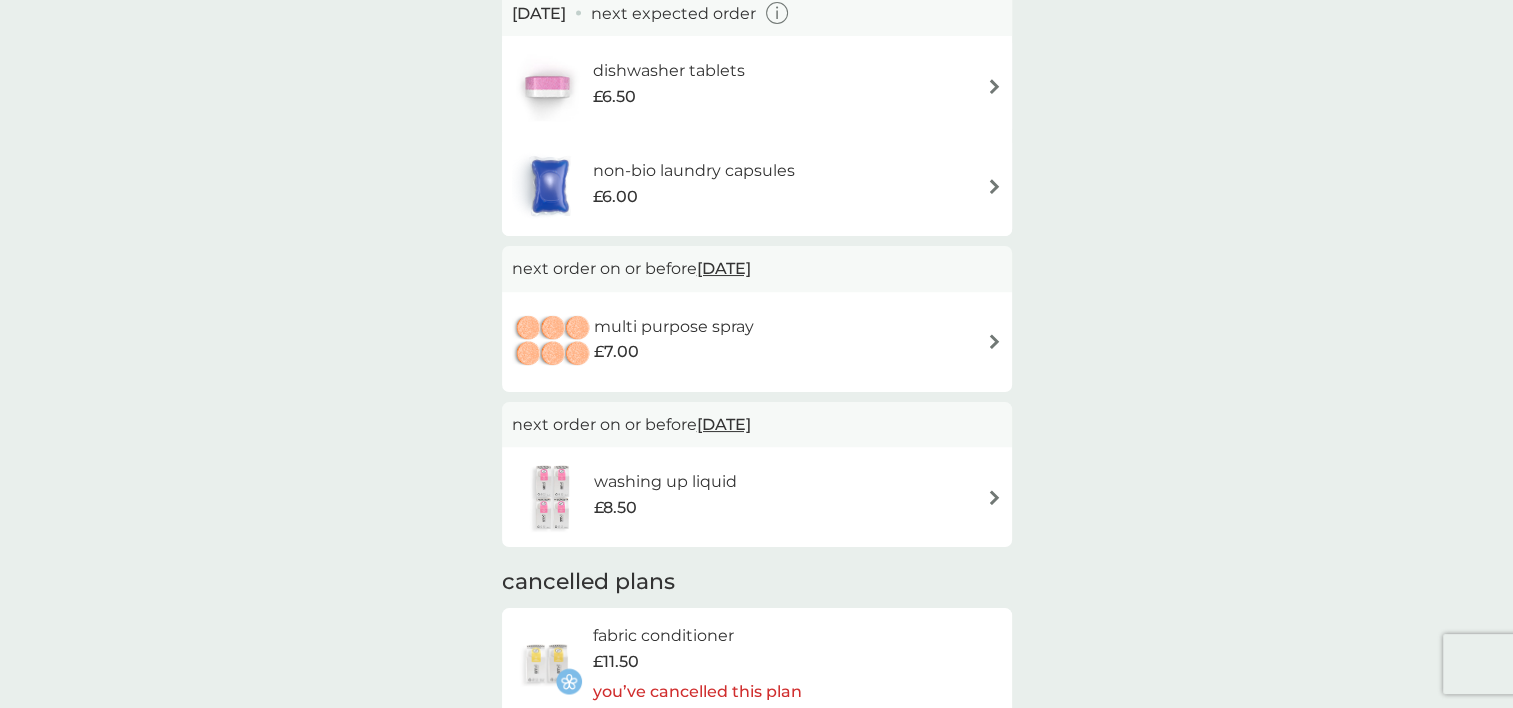 click at bounding box center (994, 497) 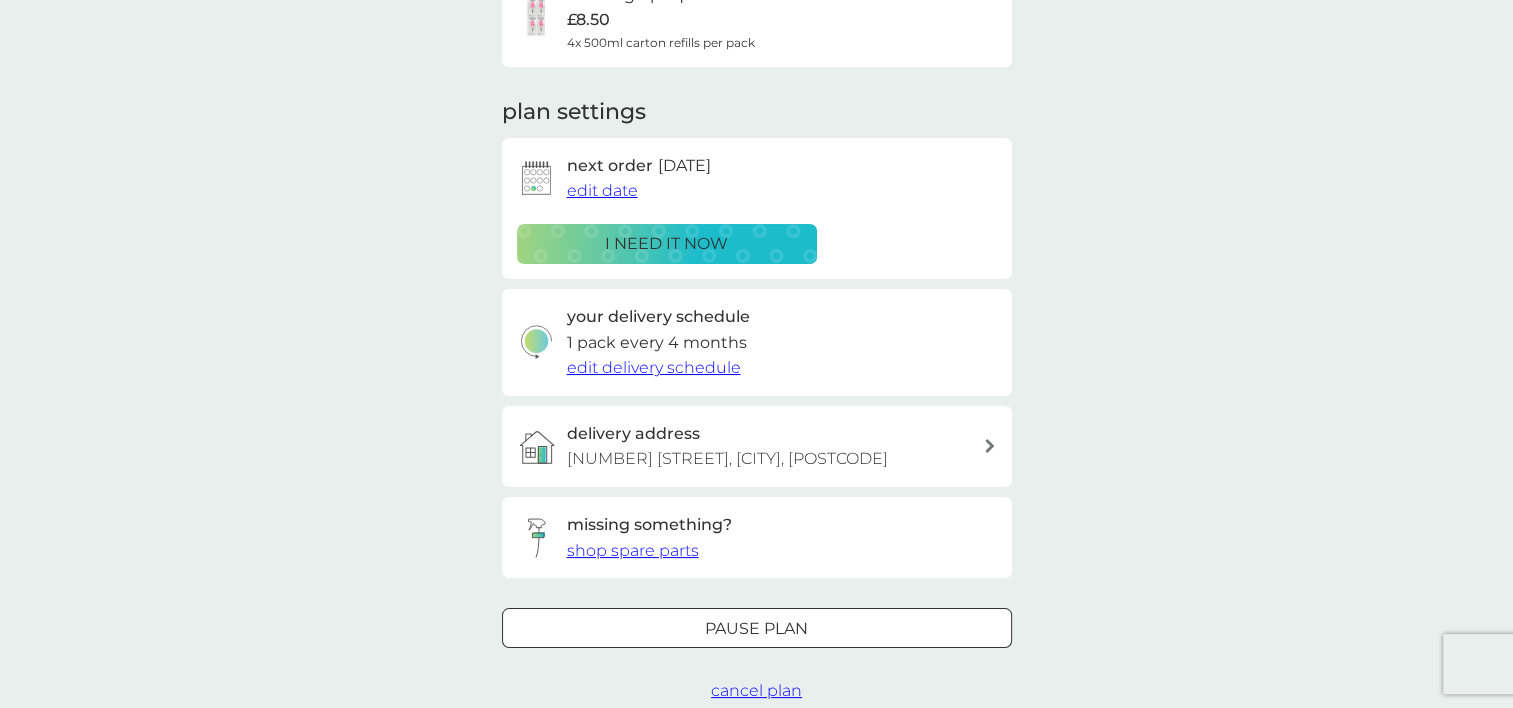 scroll, scrollTop: 0, scrollLeft: 0, axis: both 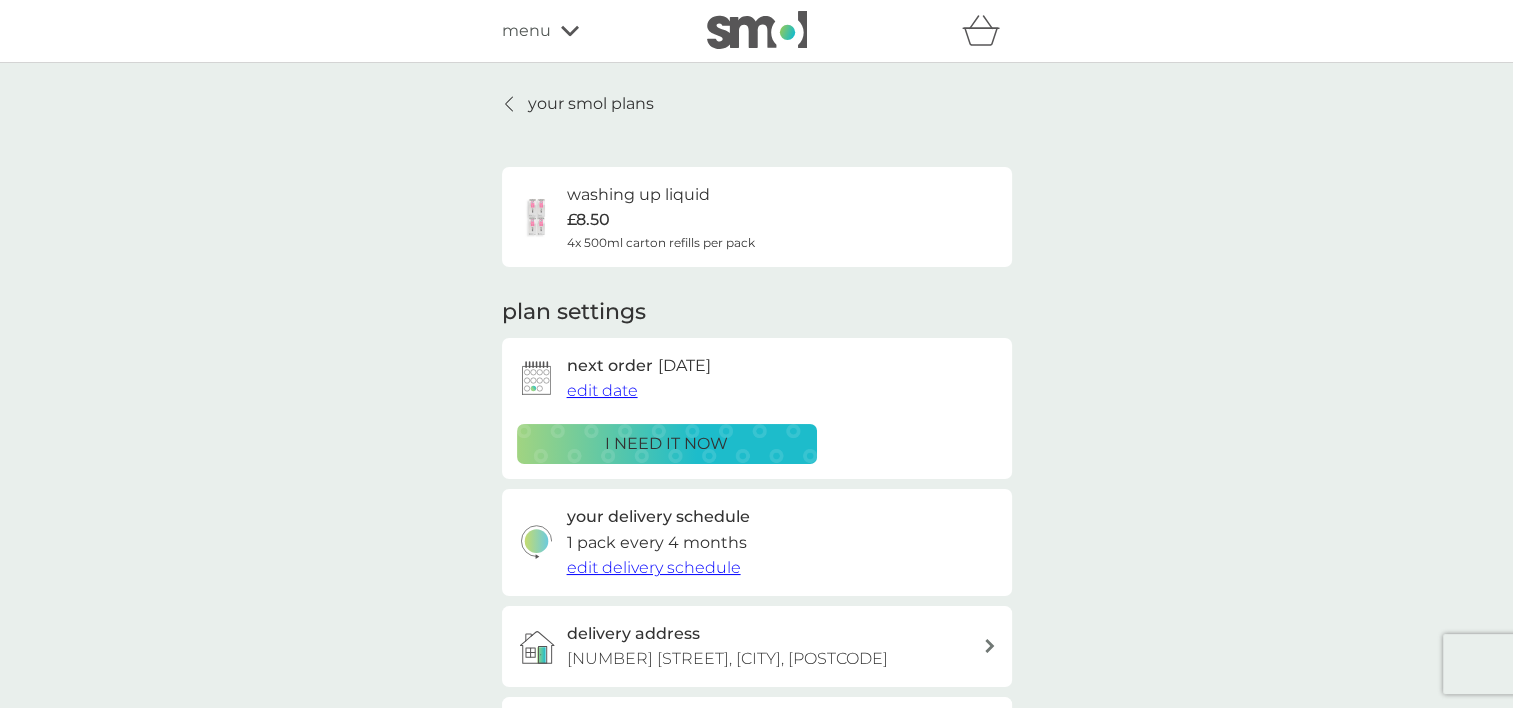 click at bounding box center [510, 104] 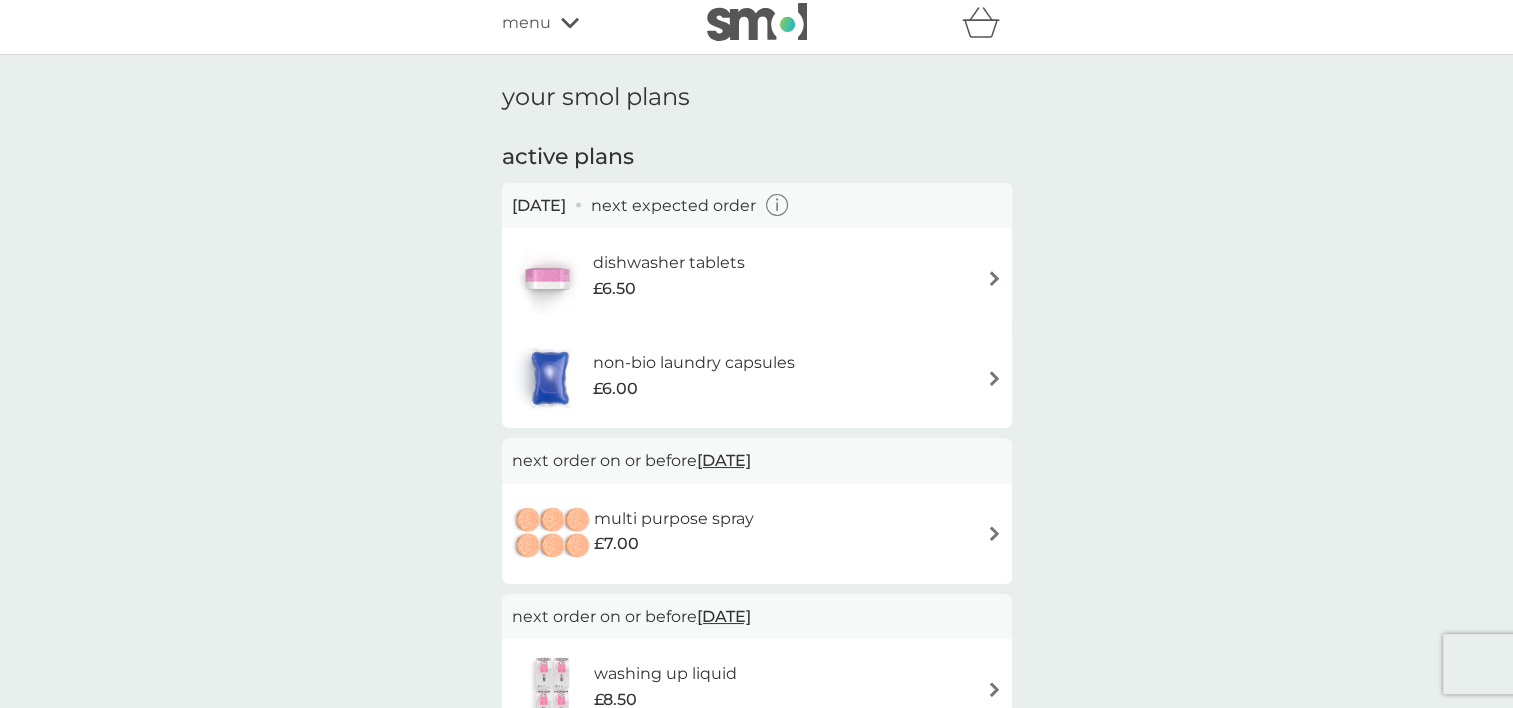 scroll, scrollTop: 0, scrollLeft: 0, axis: both 